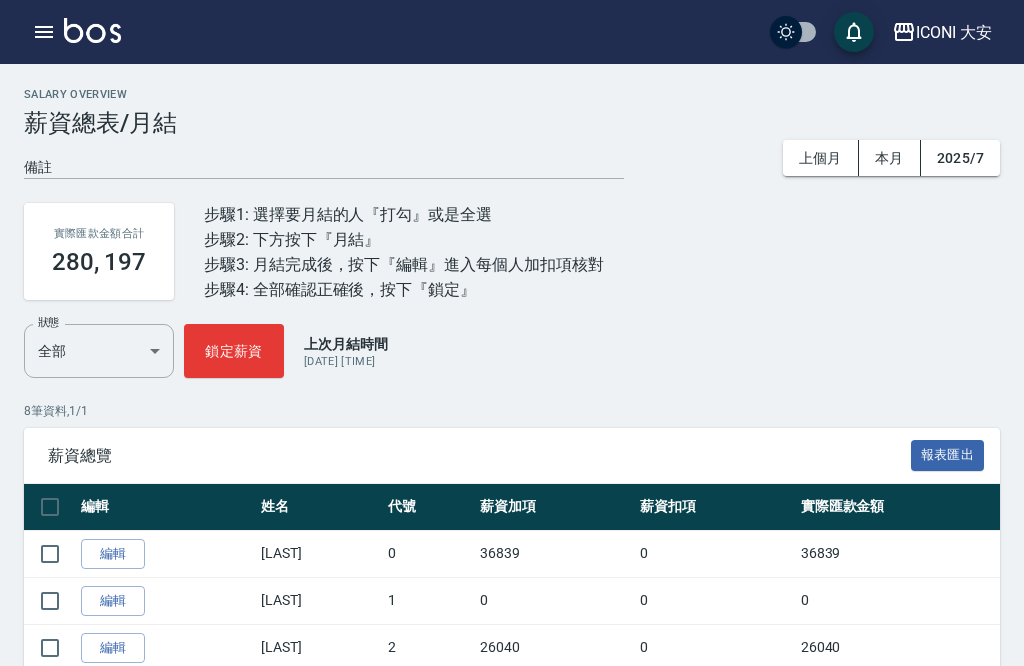 scroll, scrollTop: 0, scrollLeft: 0, axis: both 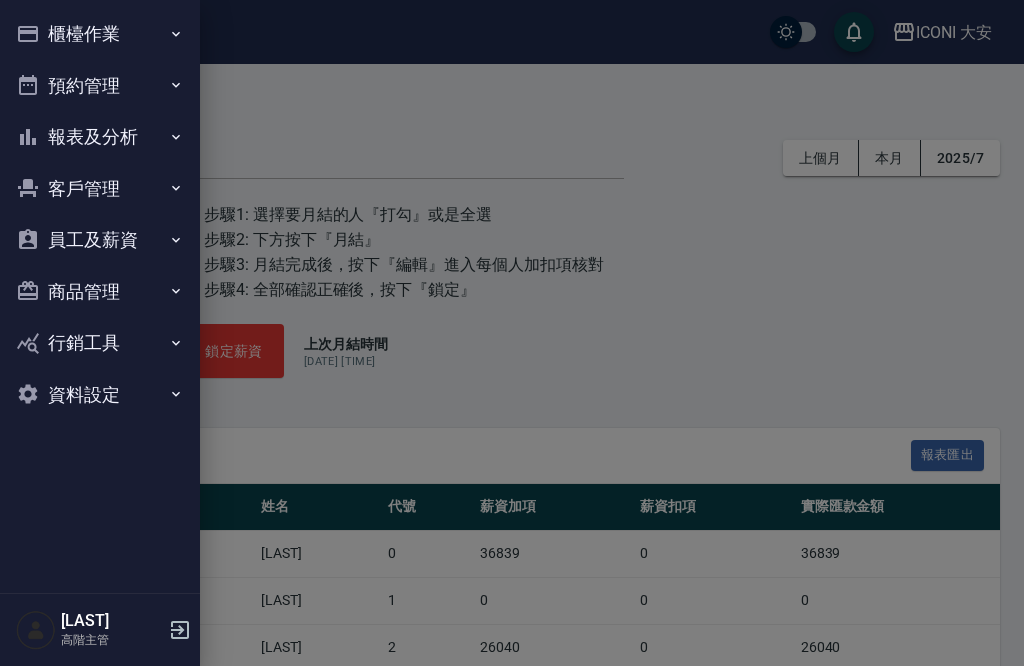 click on "資料設定" at bounding box center (100, 395) 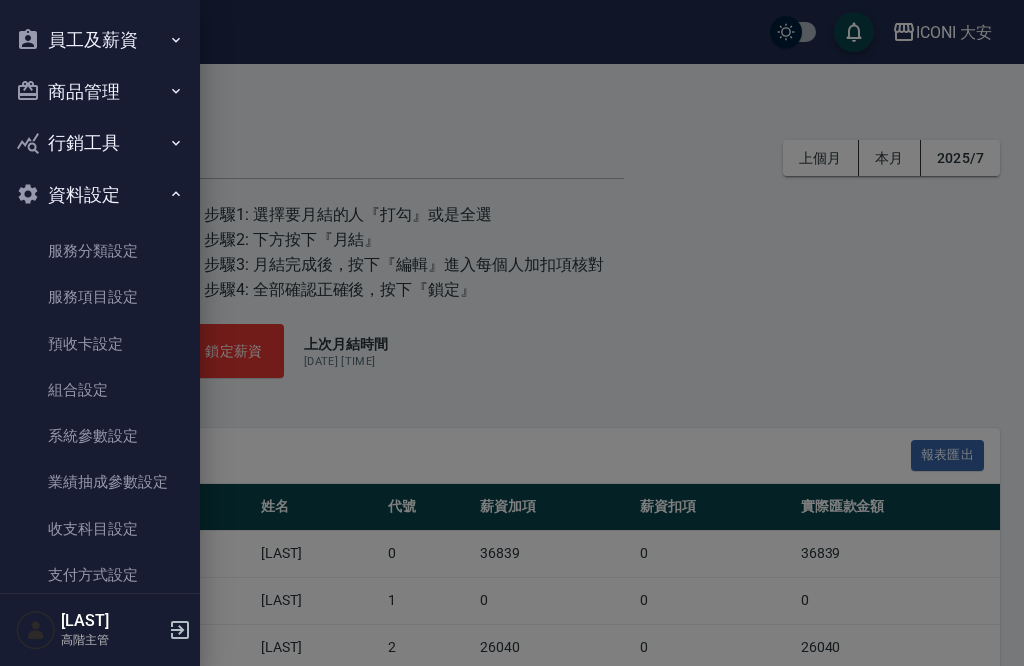 scroll, scrollTop: 198, scrollLeft: 0, axis: vertical 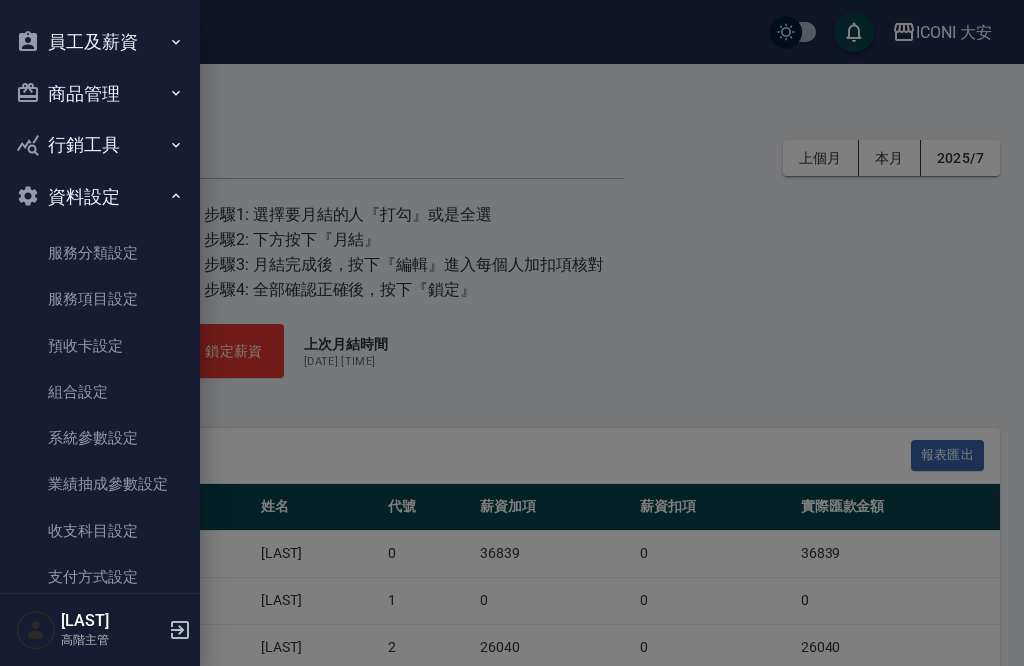 click on "服務項目設定" at bounding box center [100, 299] 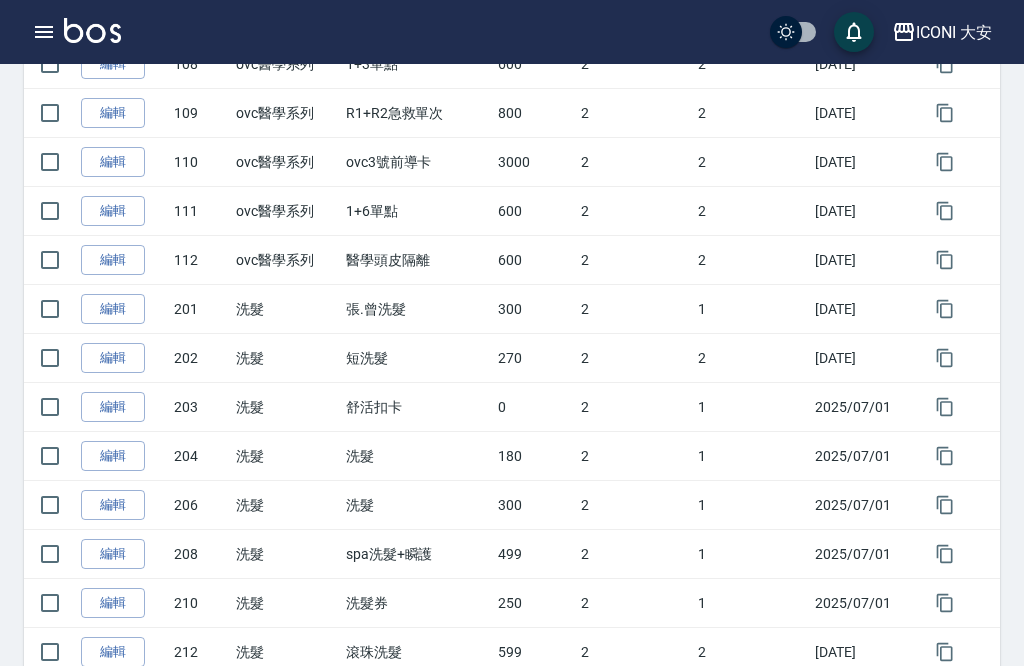 scroll, scrollTop: 1701, scrollLeft: 0, axis: vertical 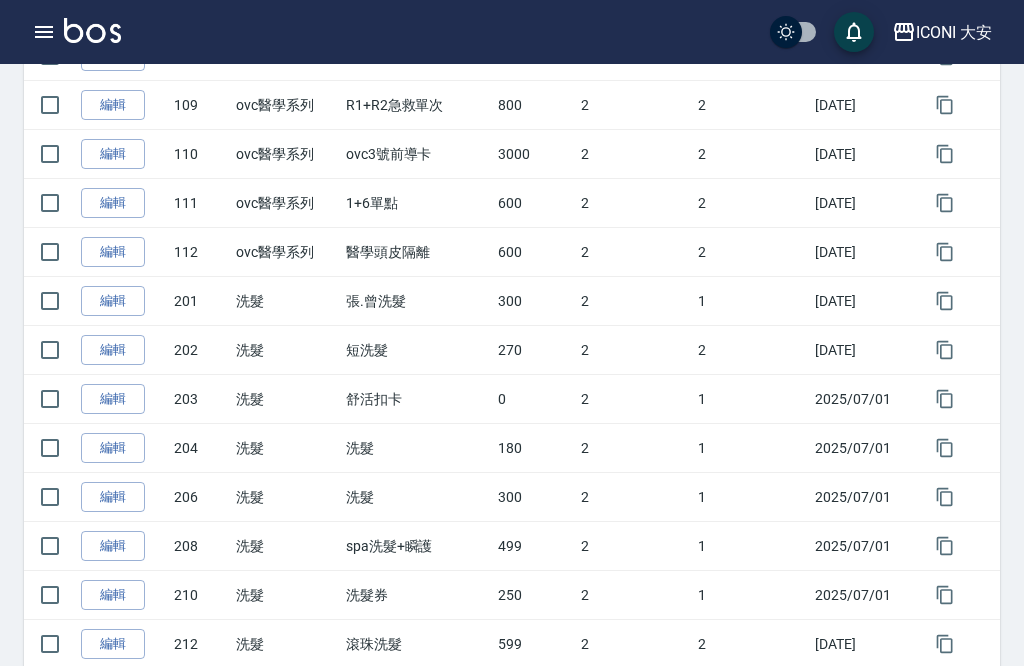 click on "編輯" at bounding box center (113, 350) 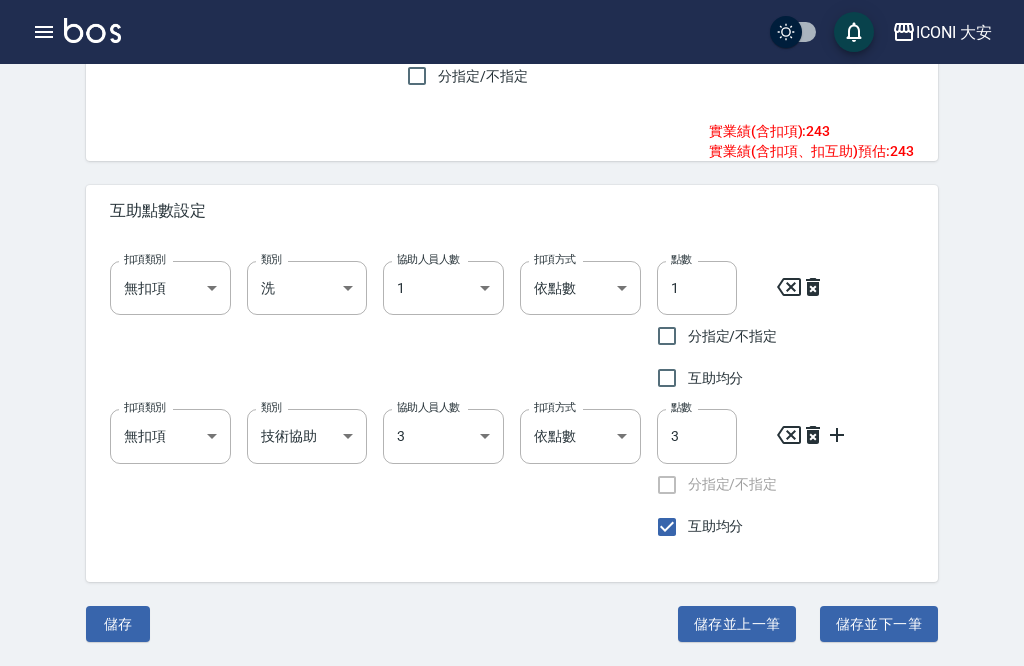 type on "202" 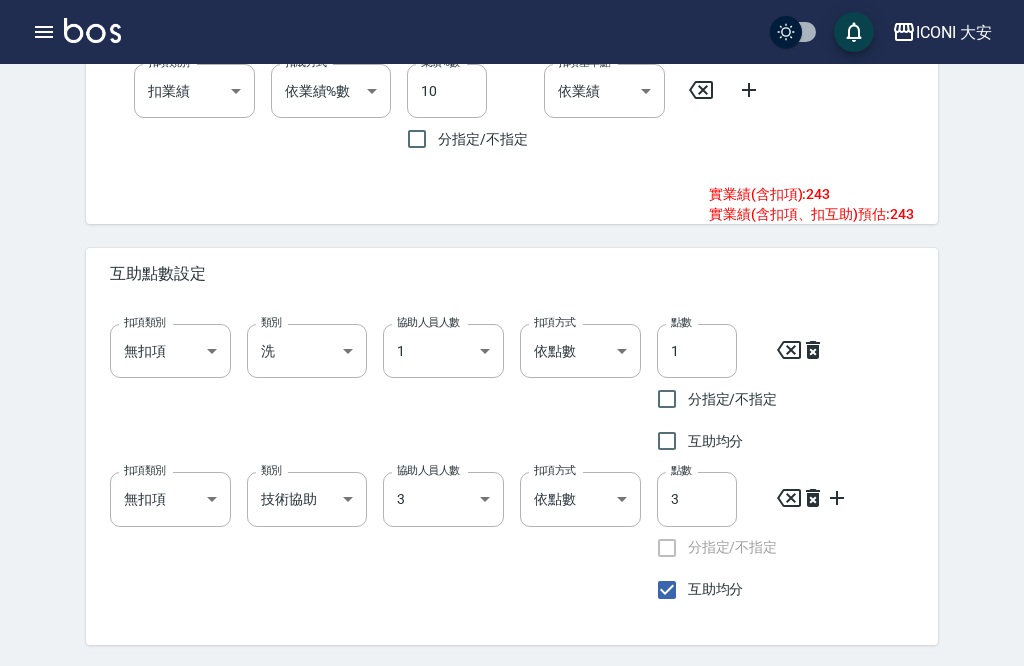 scroll, scrollTop: 1249, scrollLeft: 0, axis: vertical 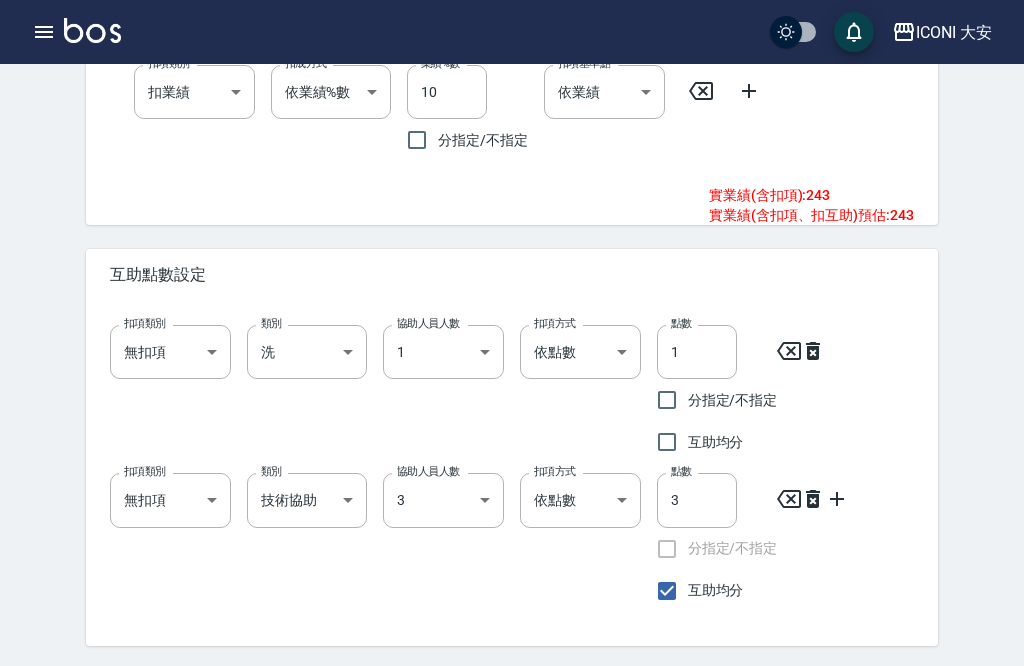 click 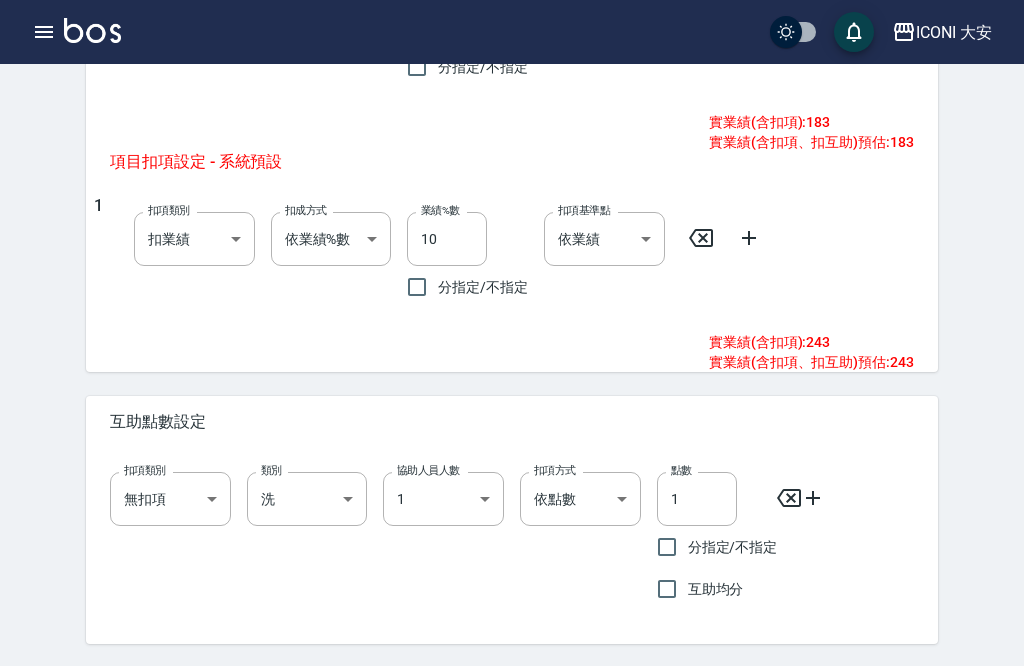 scroll, scrollTop: 1101, scrollLeft: 0, axis: vertical 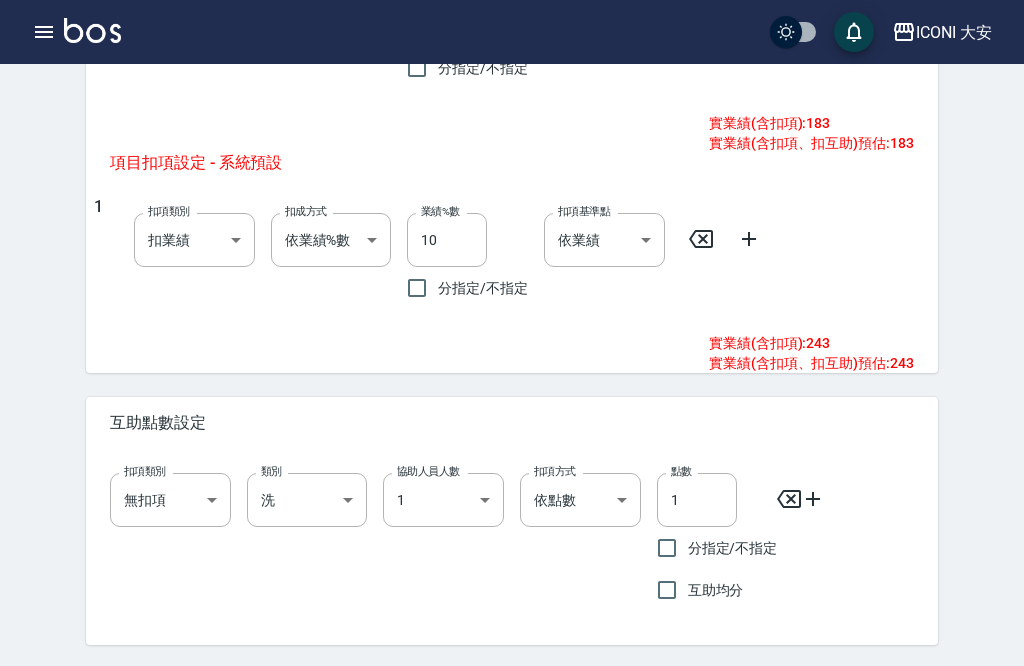 click on "儲存並下一筆" at bounding box center (879, 687) 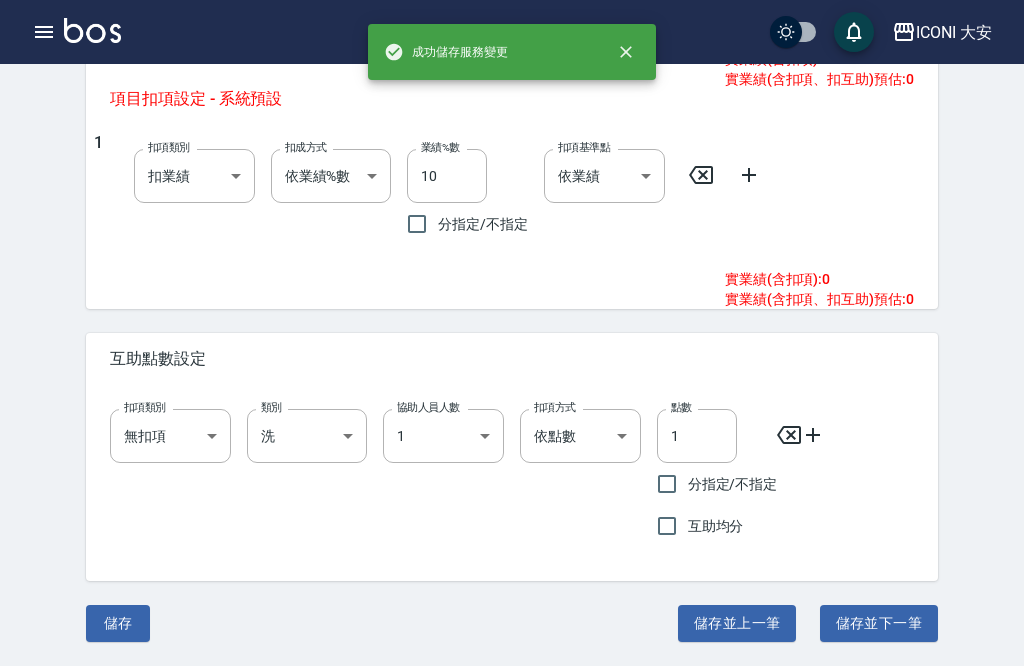 type on "203" 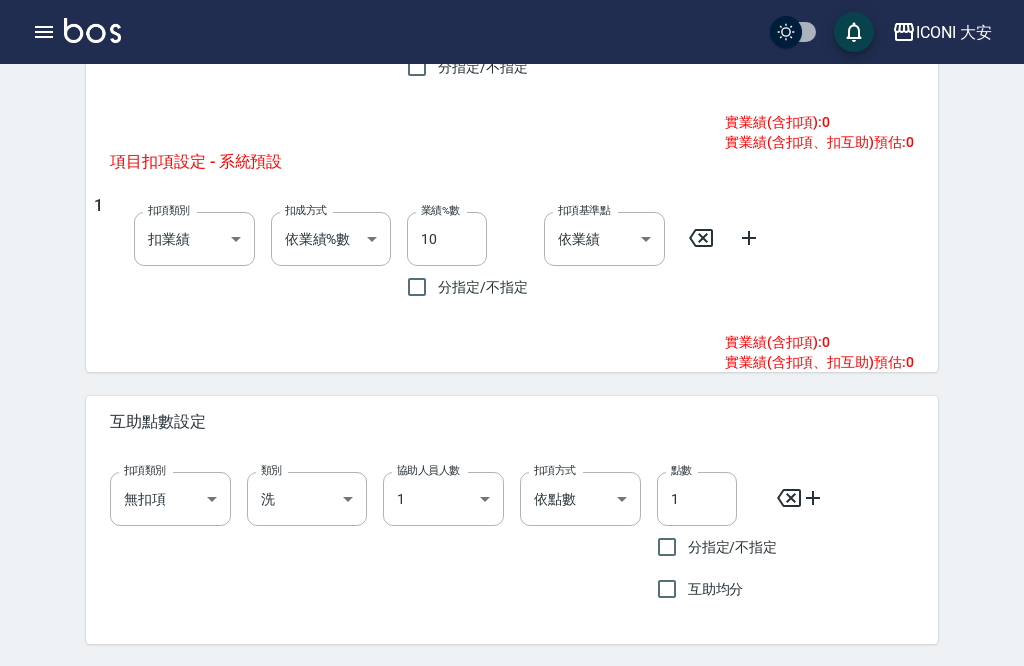 scroll, scrollTop: 981, scrollLeft: 0, axis: vertical 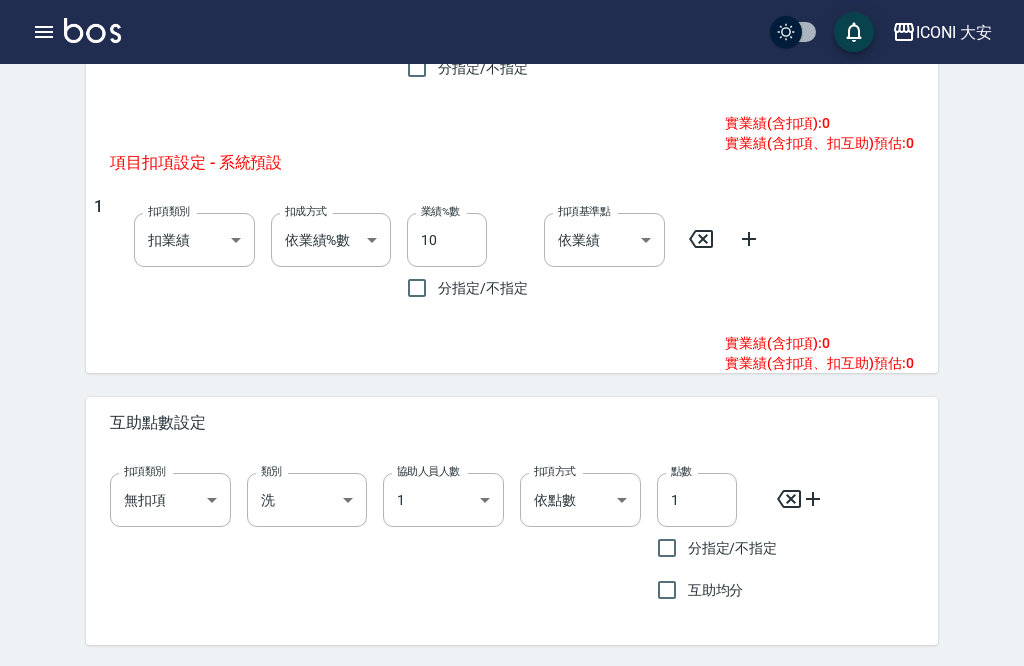 click on "儲存並下一筆" at bounding box center [879, 687] 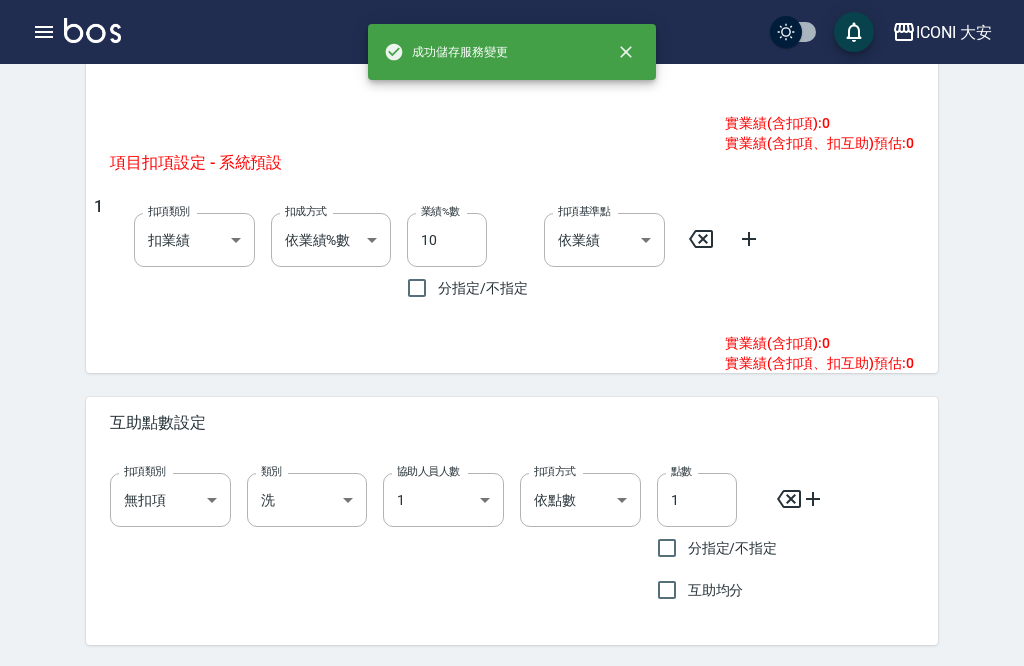 type on "204" 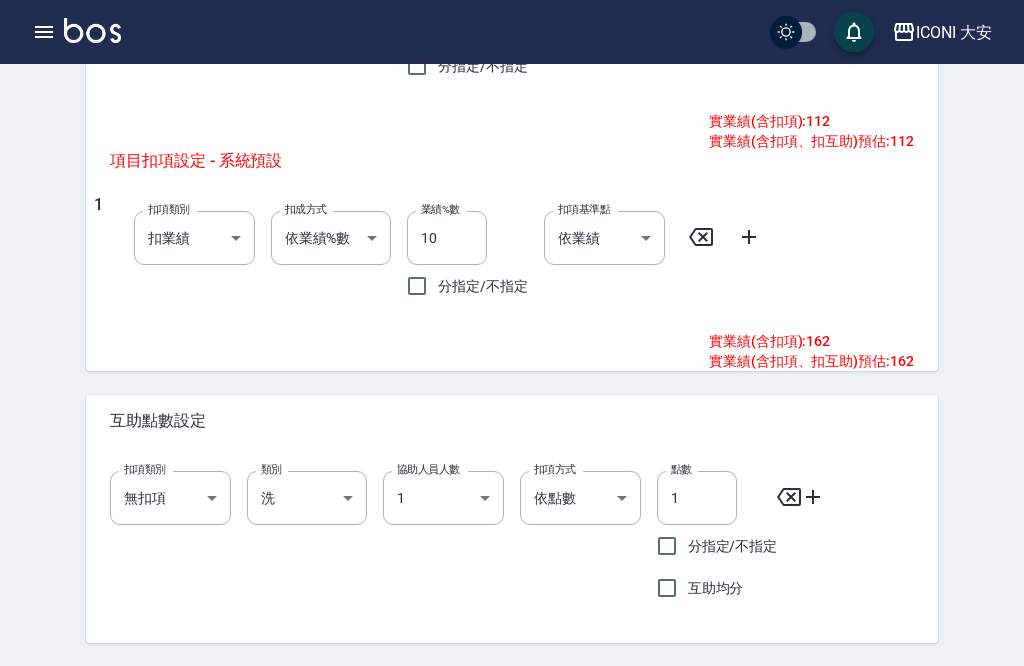 scroll, scrollTop: 1101, scrollLeft: 0, axis: vertical 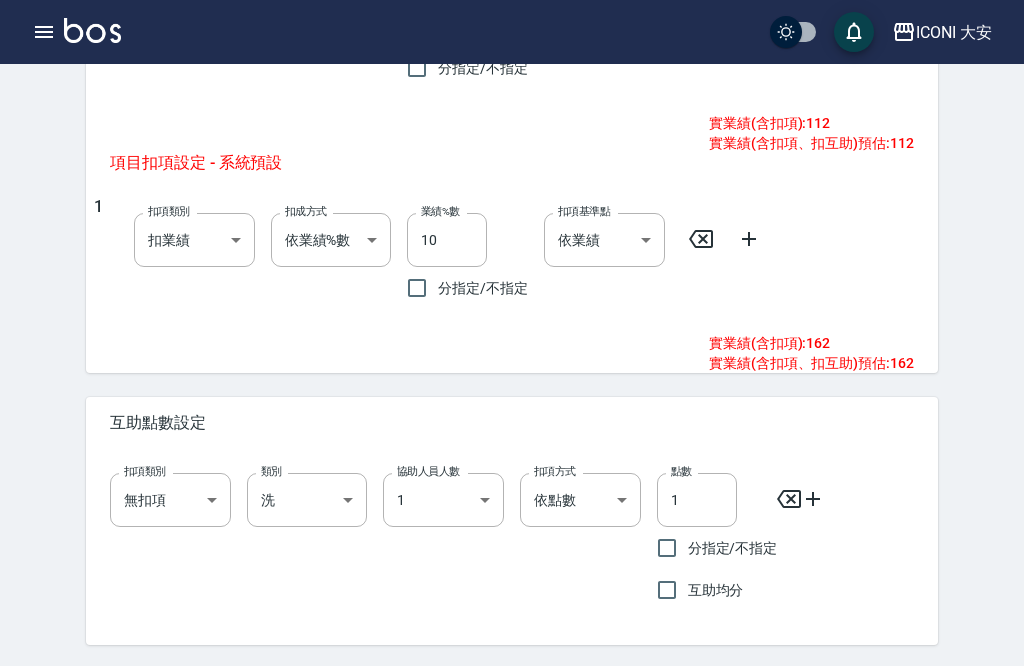 click on "儲存並下一筆" at bounding box center [879, 687] 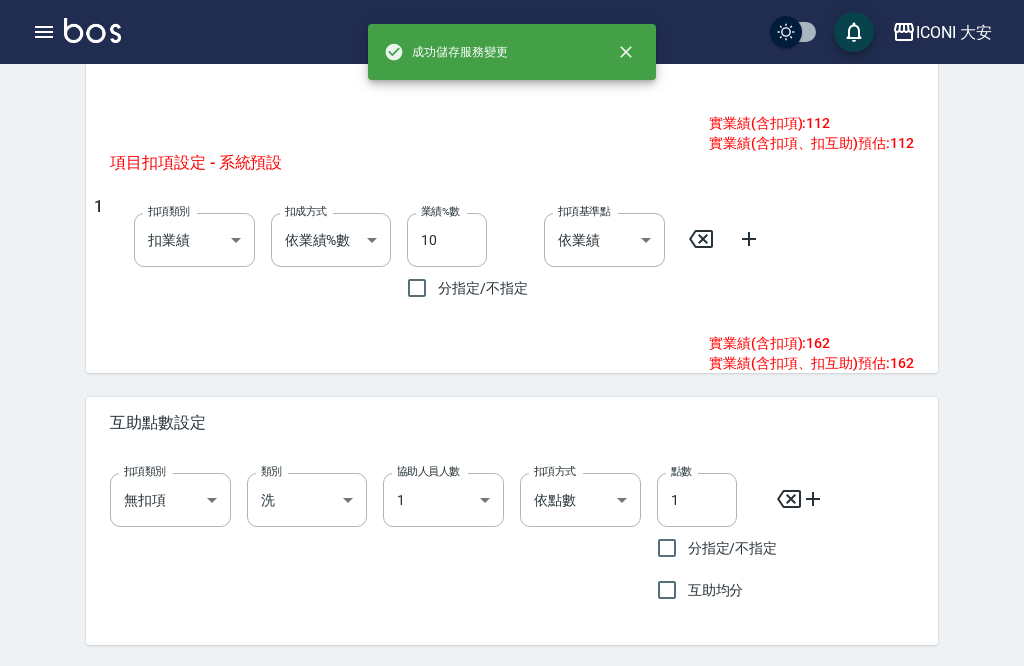 type on "206" 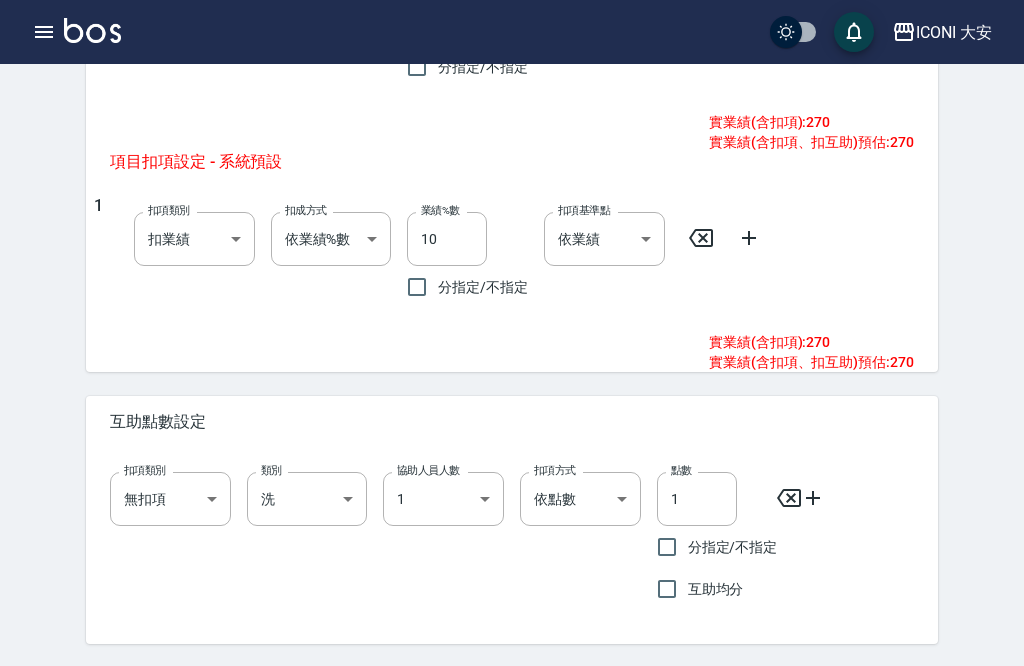 scroll, scrollTop: 981, scrollLeft: 0, axis: vertical 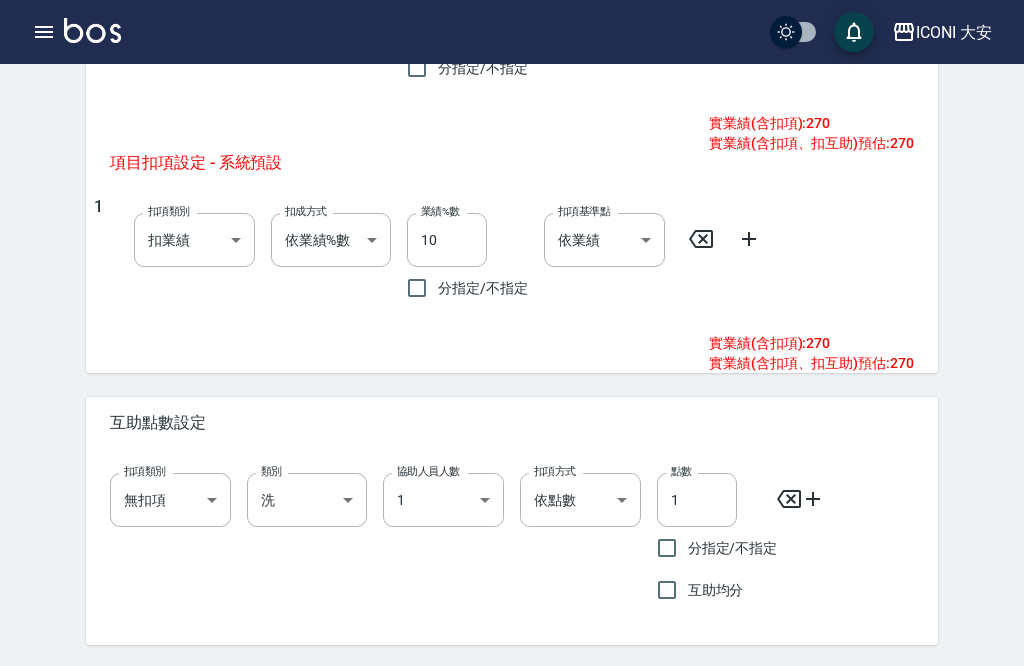 click on "儲存並下一筆" at bounding box center [879, 687] 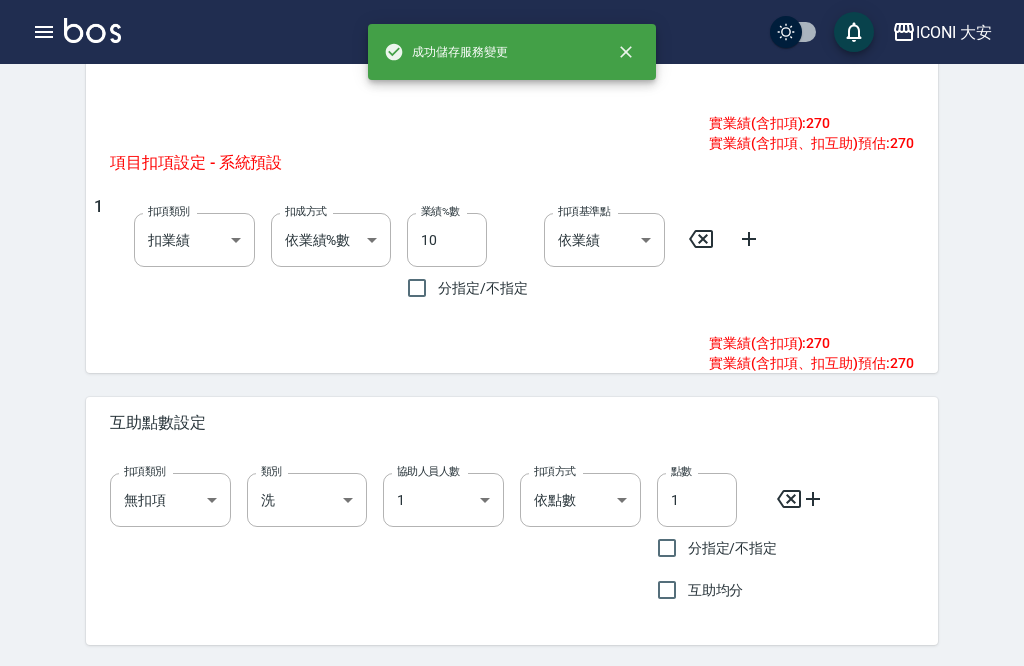 type on "208" 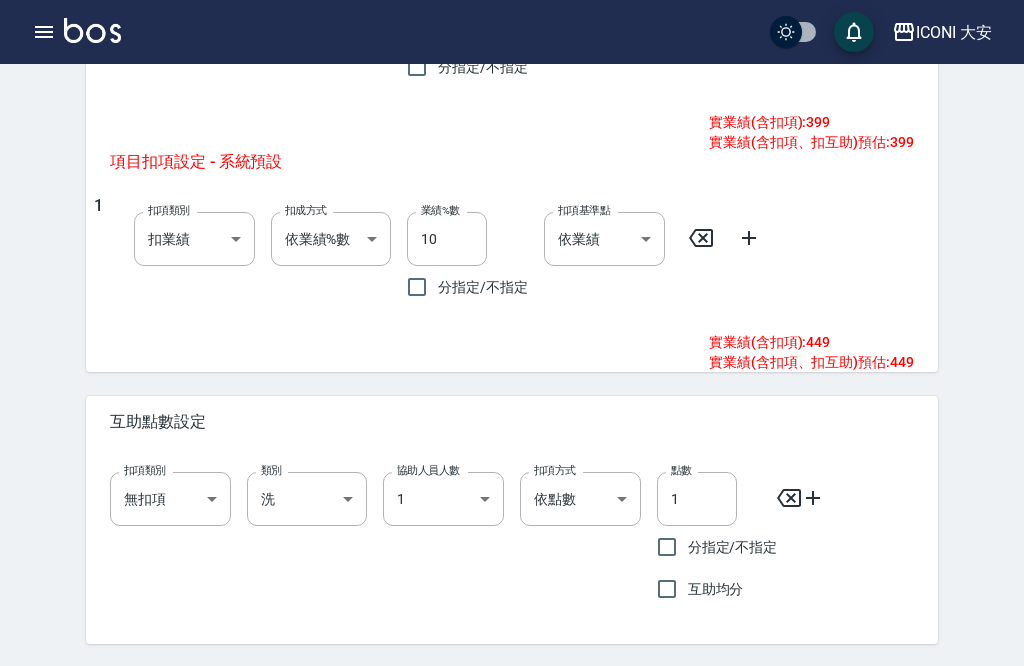 scroll, scrollTop: 1101, scrollLeft: 0, axis: vertical 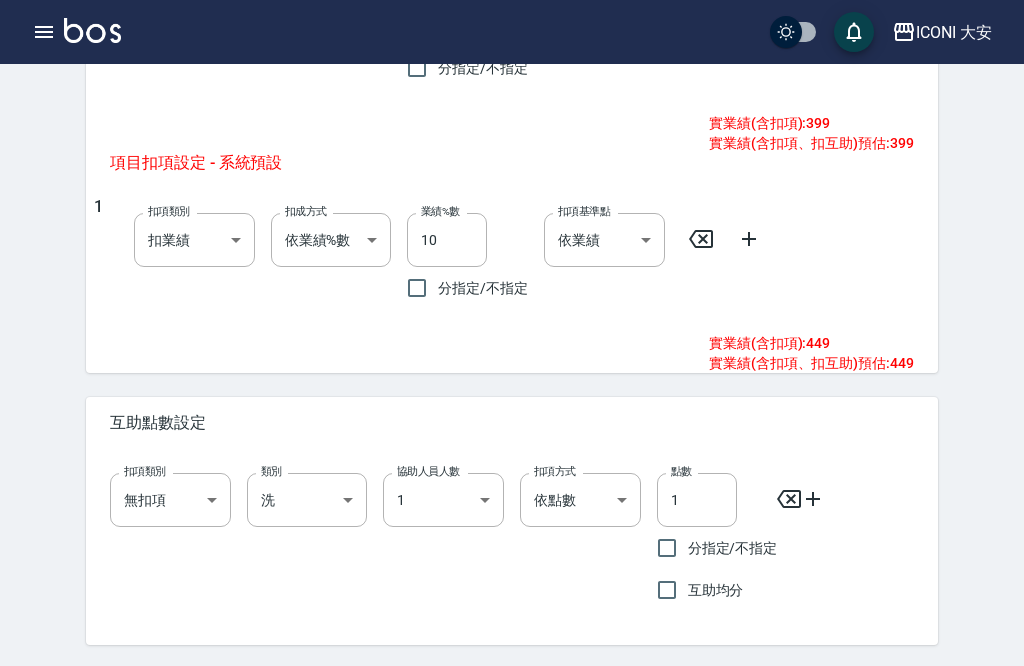 click on "儲存並下一筆" at bounding box center (879, 687) 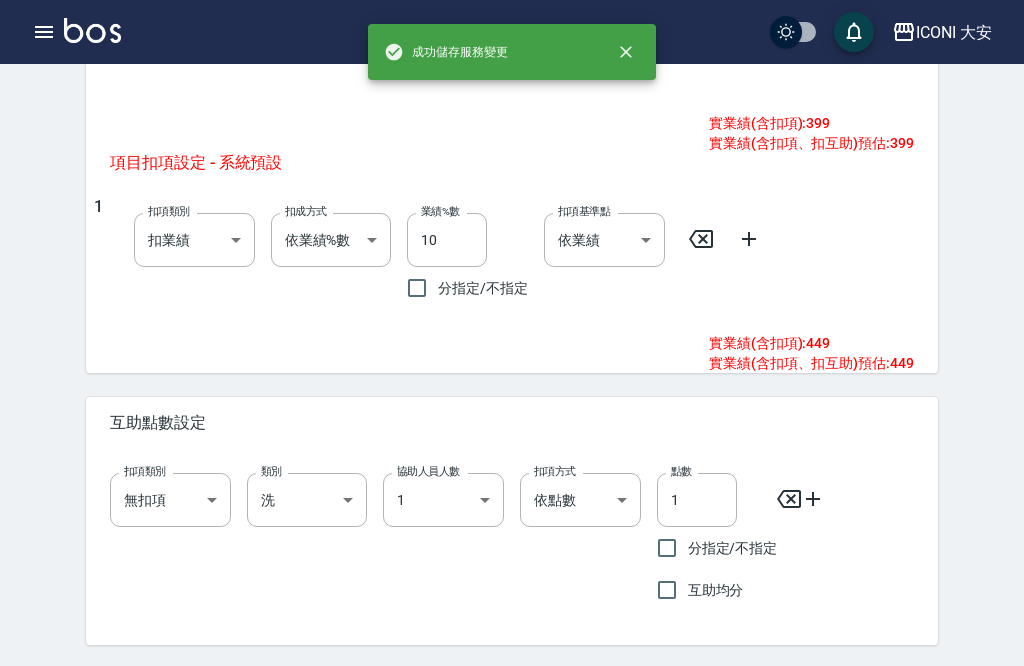 type on "210" 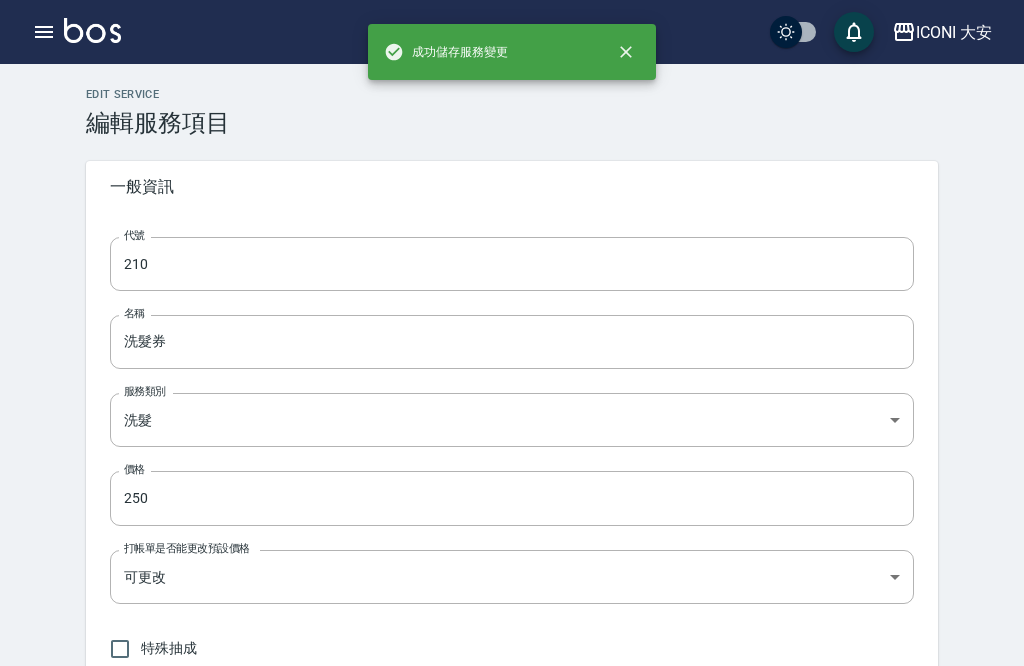 type on "45" 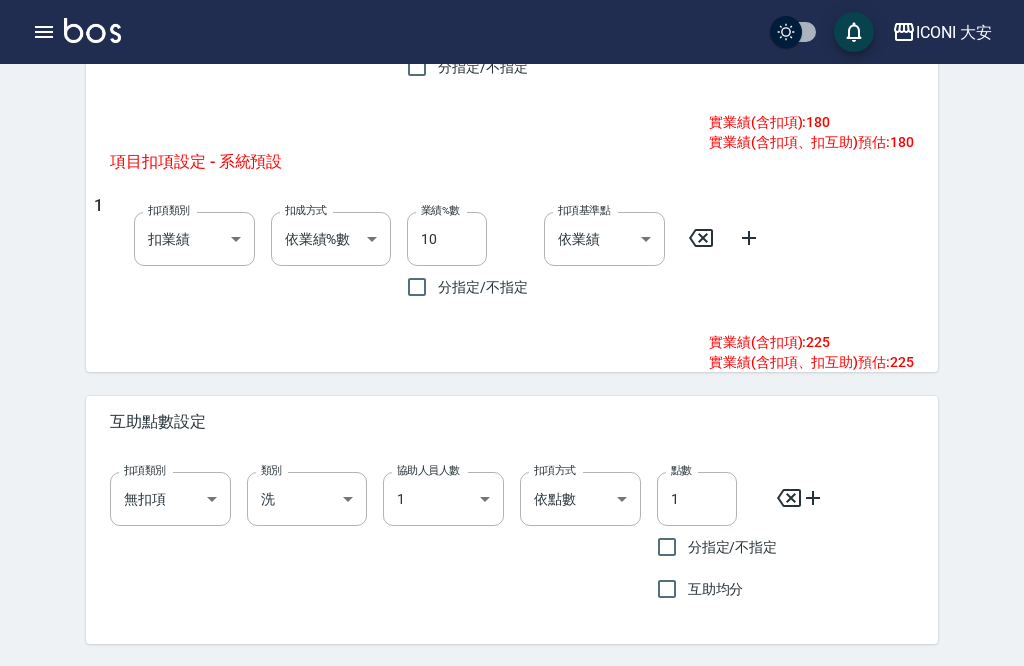 scroll, scrollTop: 1101, scrollLeft: 0, axis: vertical 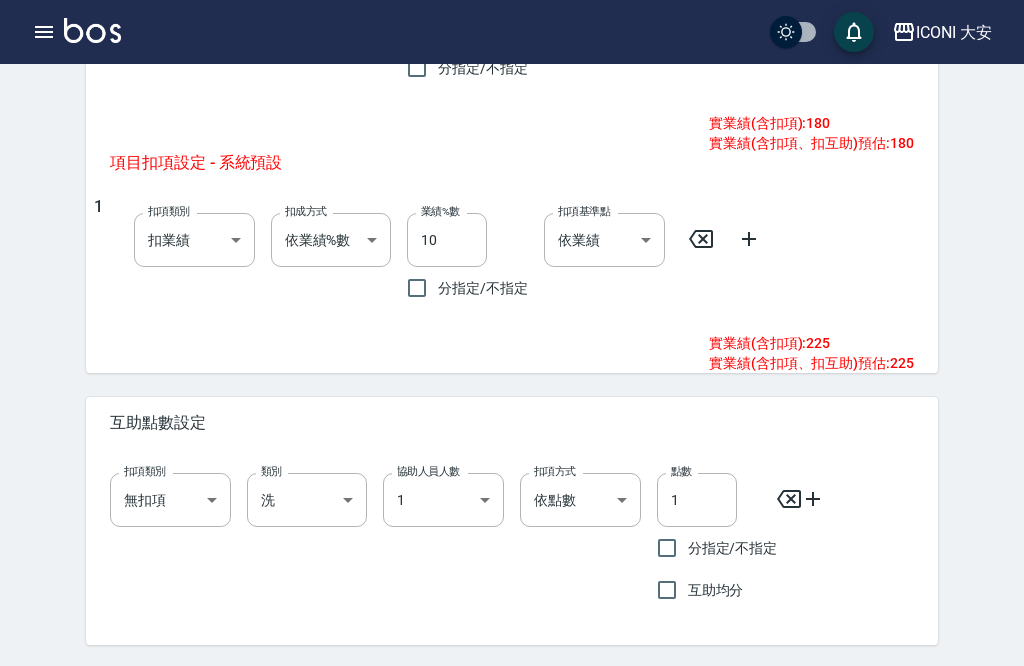 click on "儲存並下一筆" at bounding box center [879, 687] 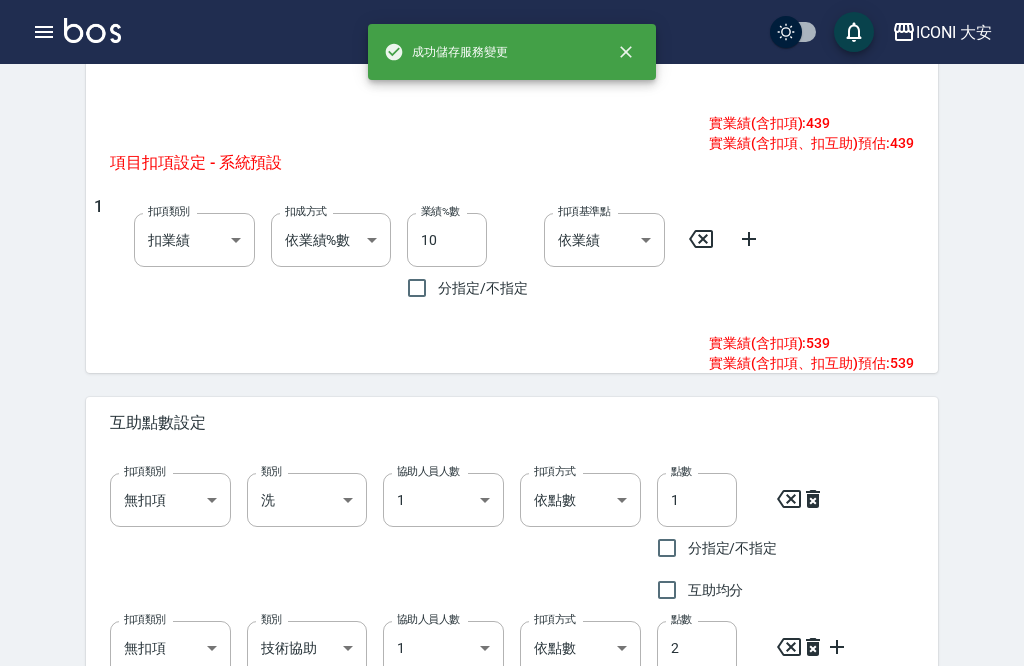 type on "212" 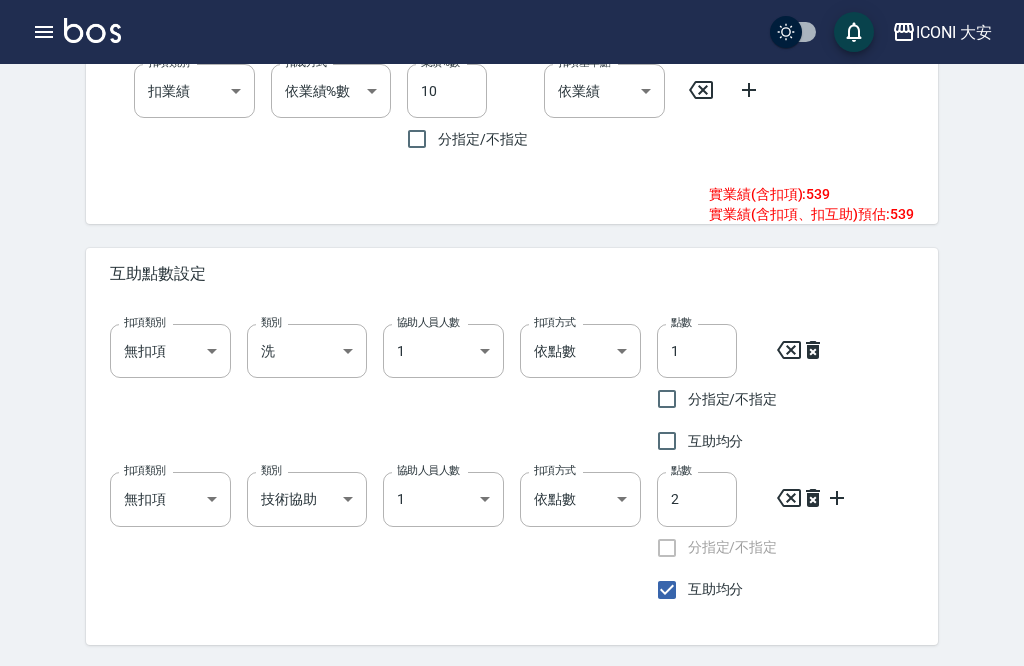 scroll, scrollTop: 1249, scrollLeft: 0, axis: vertical 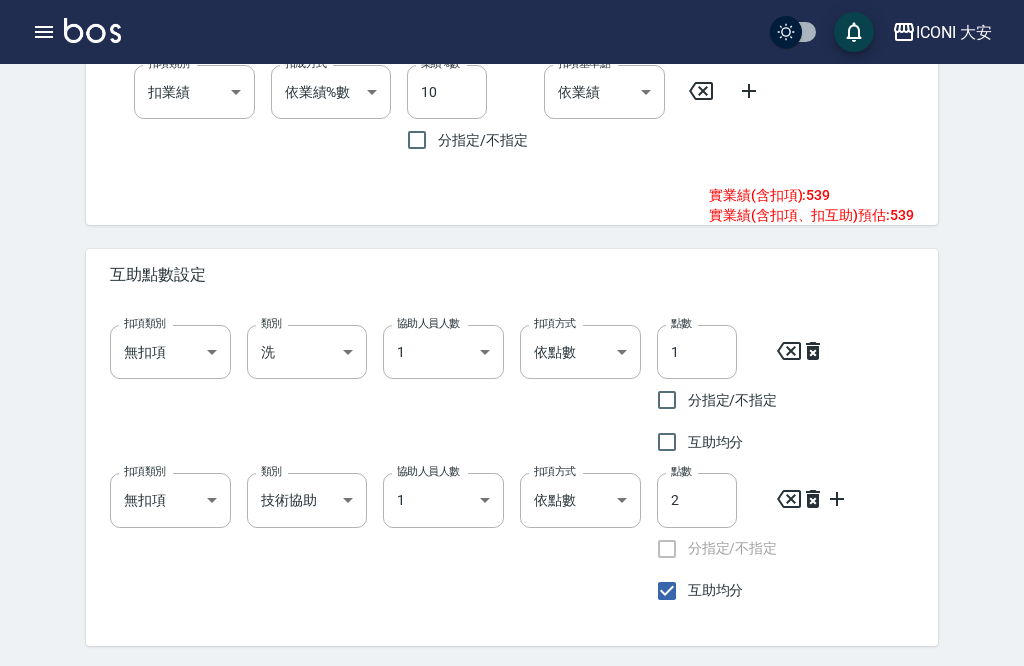 click on "儲存並下一筆" at bounding box center [879, 688] 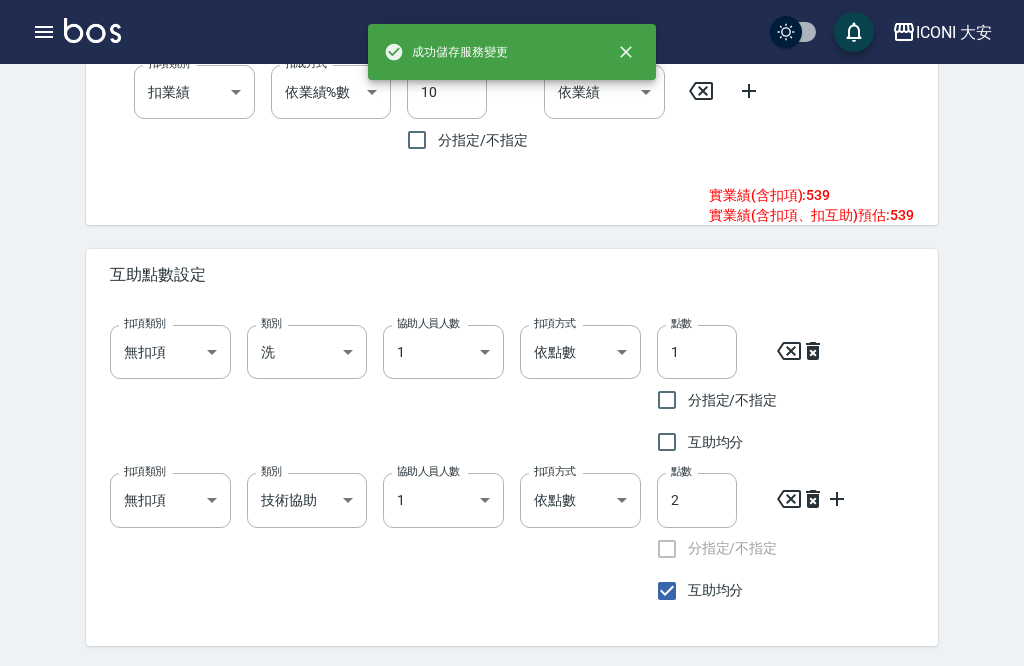 scroll, scrollTop: 0, scrollLeft: 0, axis: both 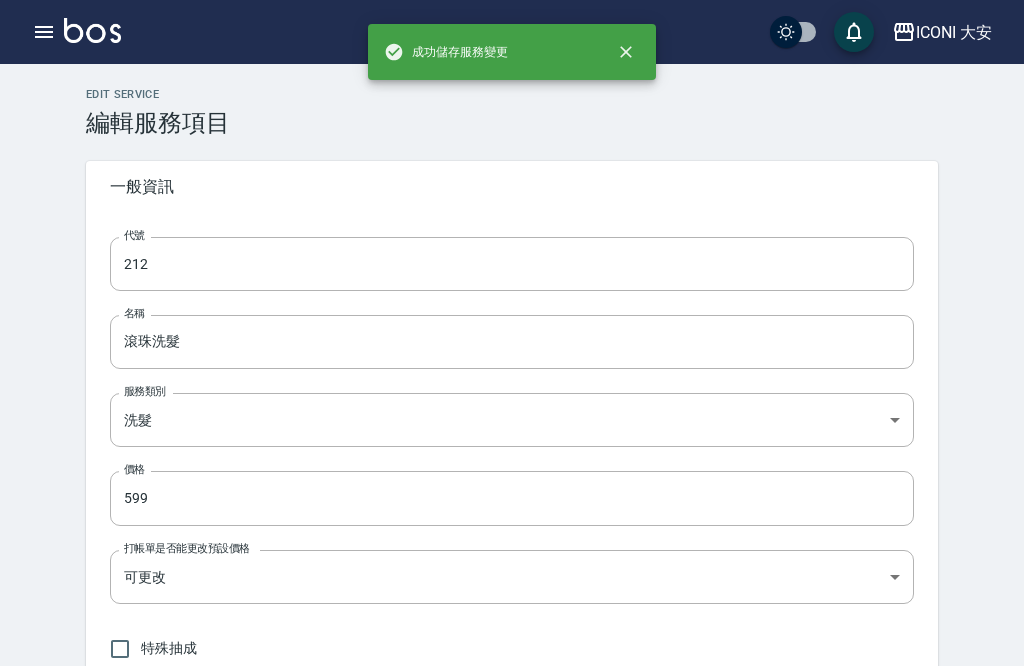 type on "214" 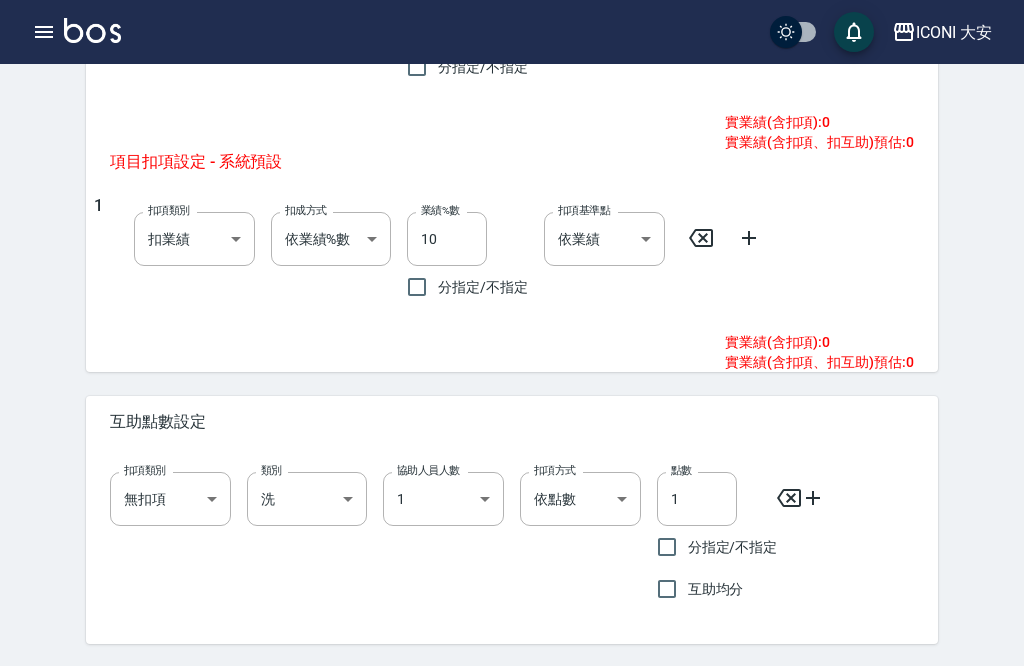 scroll, scrollTop: 981, scrollLeft: 0, axis: vertical 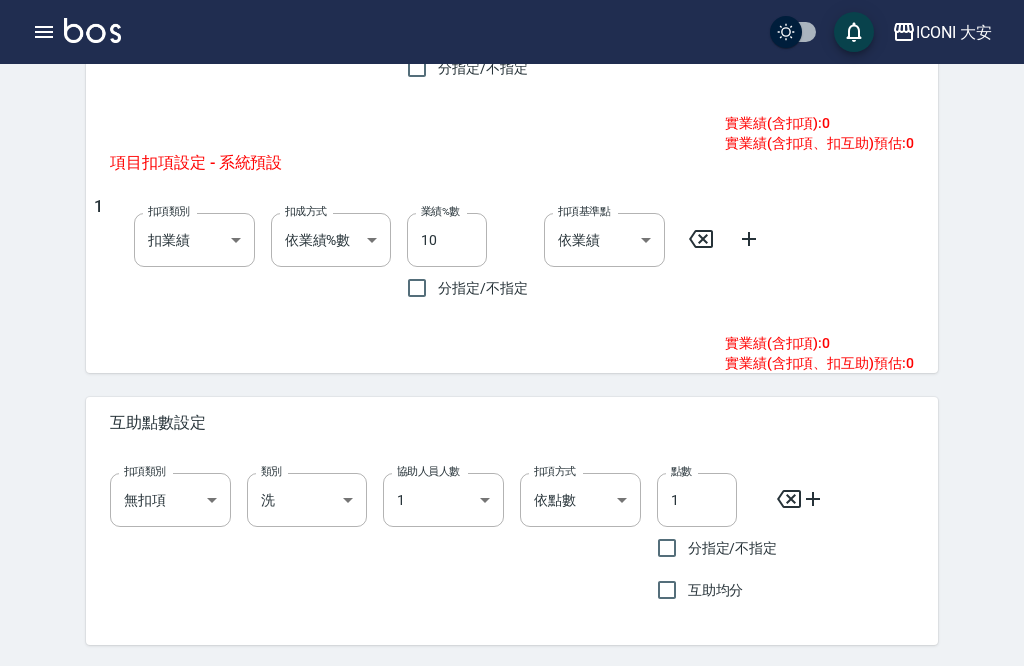 click on "儲存並上一筆" at bounding box center (737, 687) 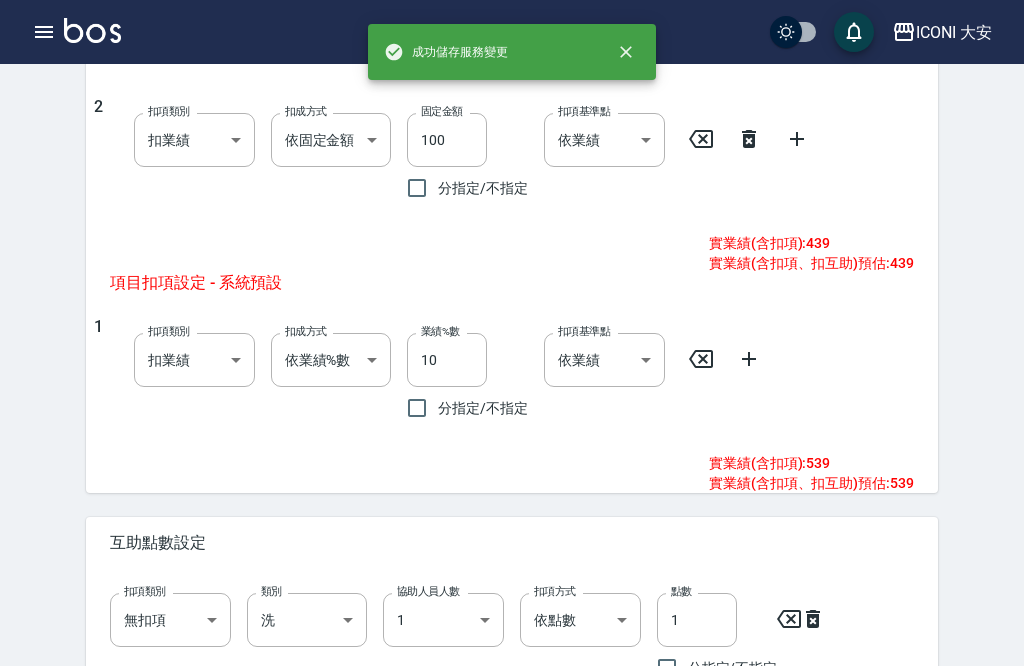type on "212" 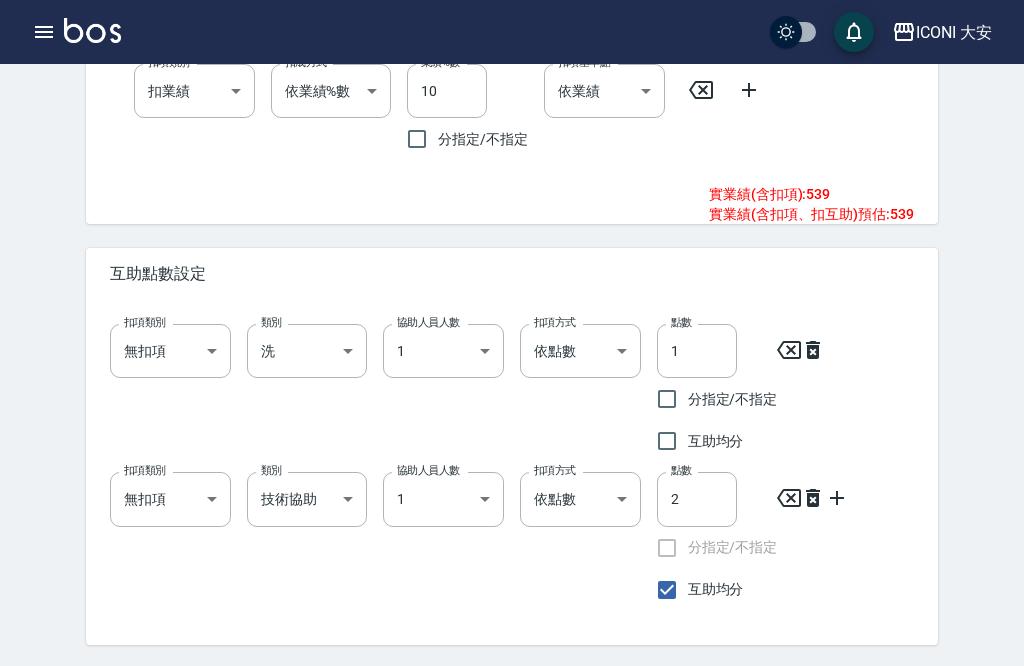 scroll, scrollTop: 1249, scrollLeft: 0, axis: vertical 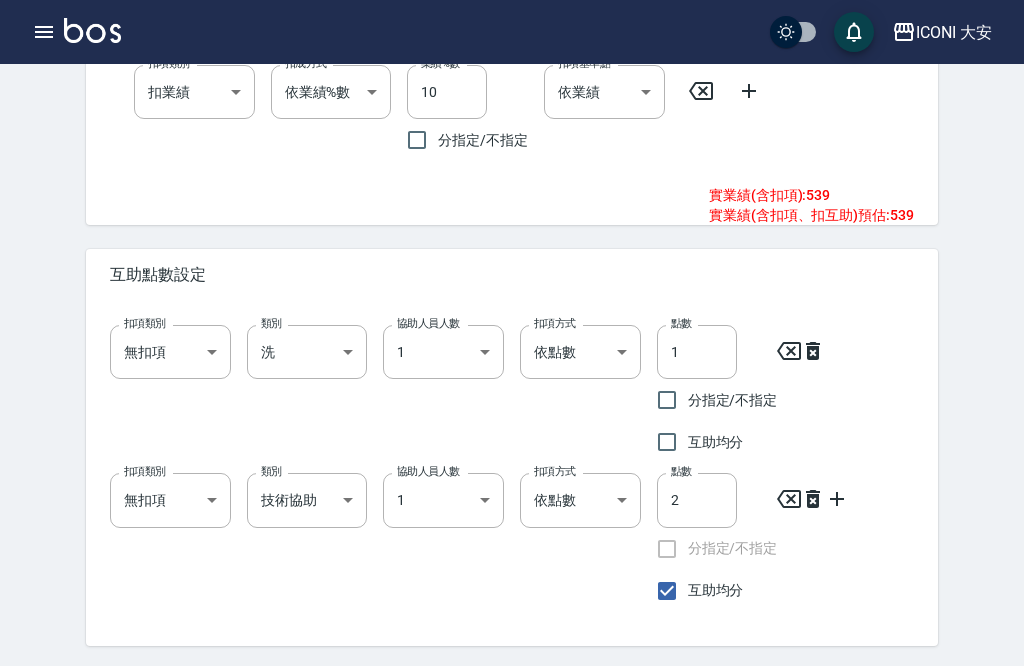 click 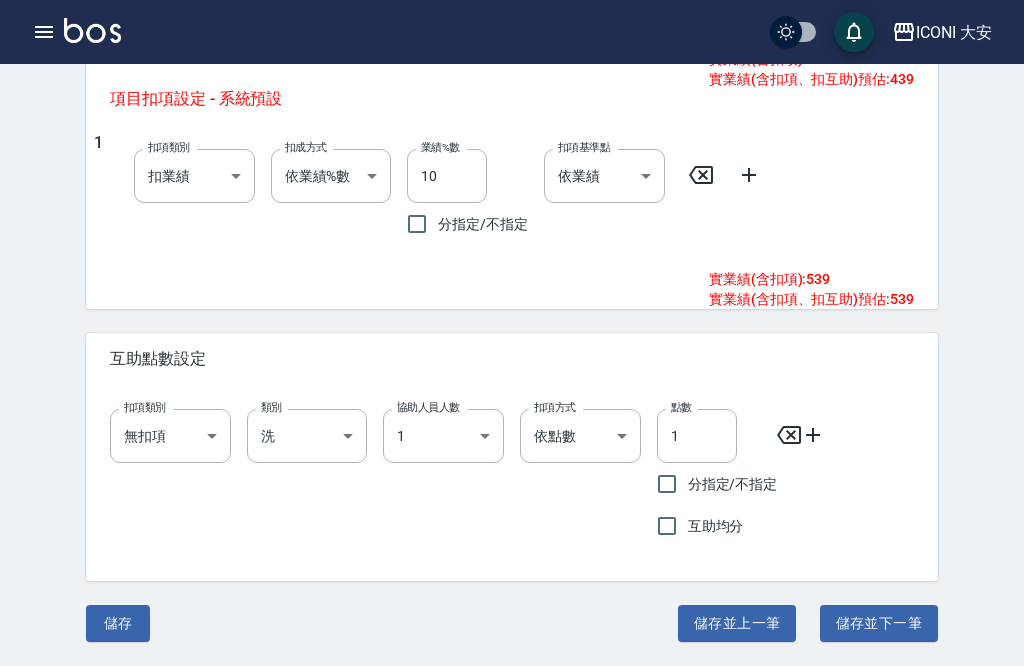 scroll, scrollTop: 1101, scrollLeft: 0, axis: vertical 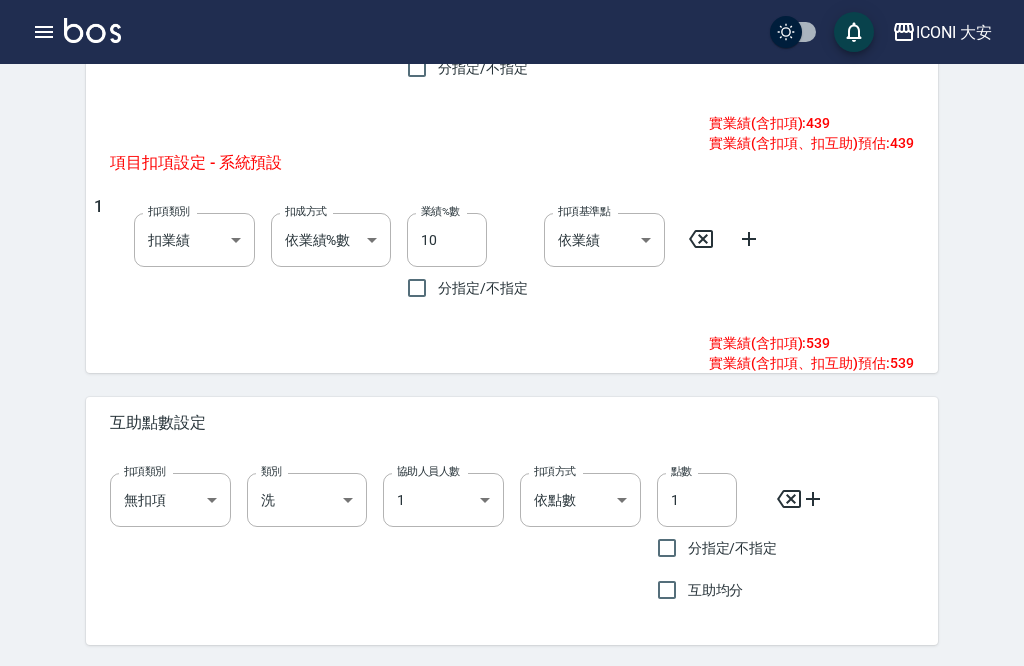 click on "儲存並下一筆" at bounding box center (879, 687) 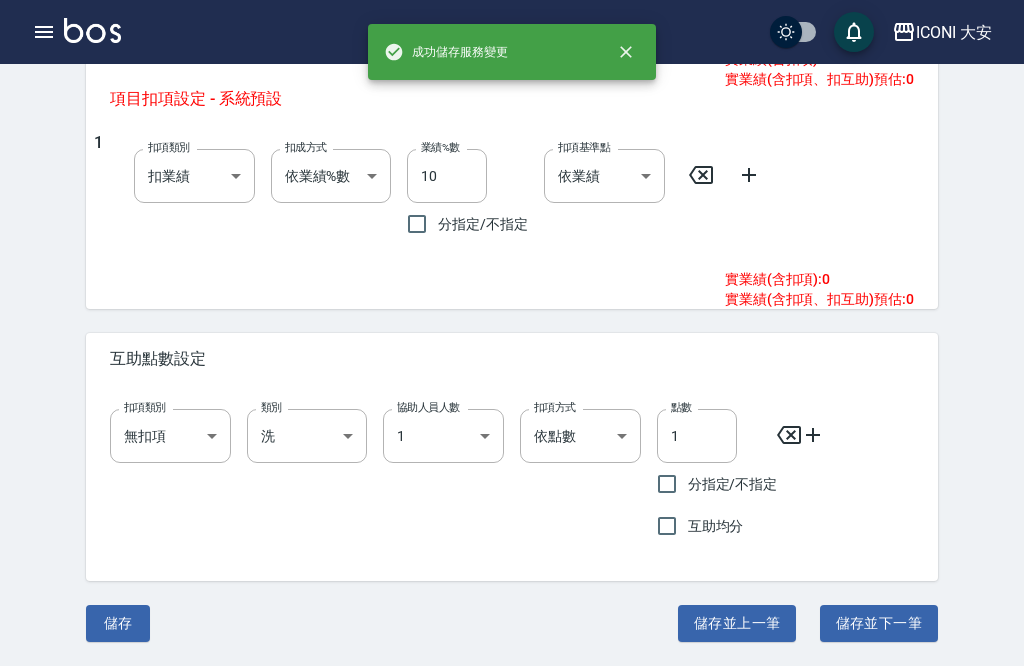 type on "214" 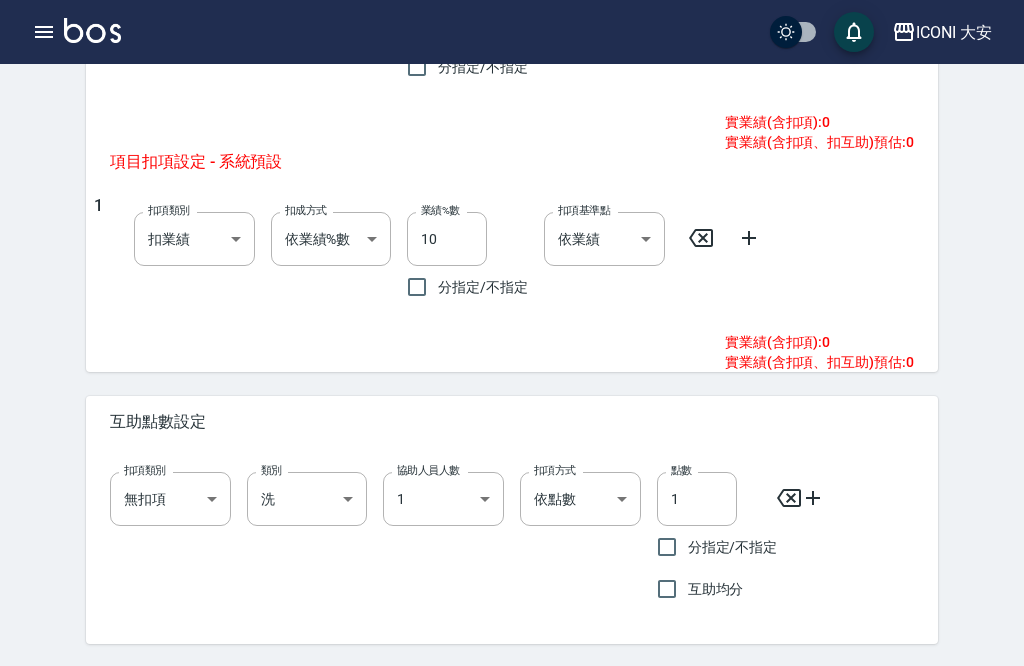 scroll, scrollTop: 981, scrollLeft: 0, axis: vertical 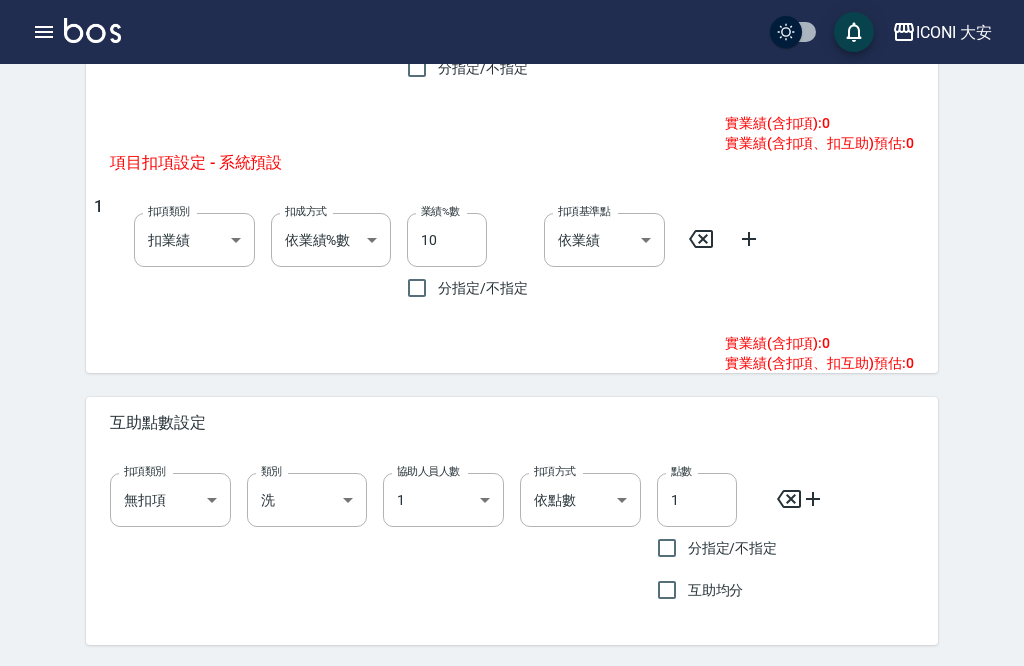 click on "儲存並下一筆" at bounding box center (879, 687) 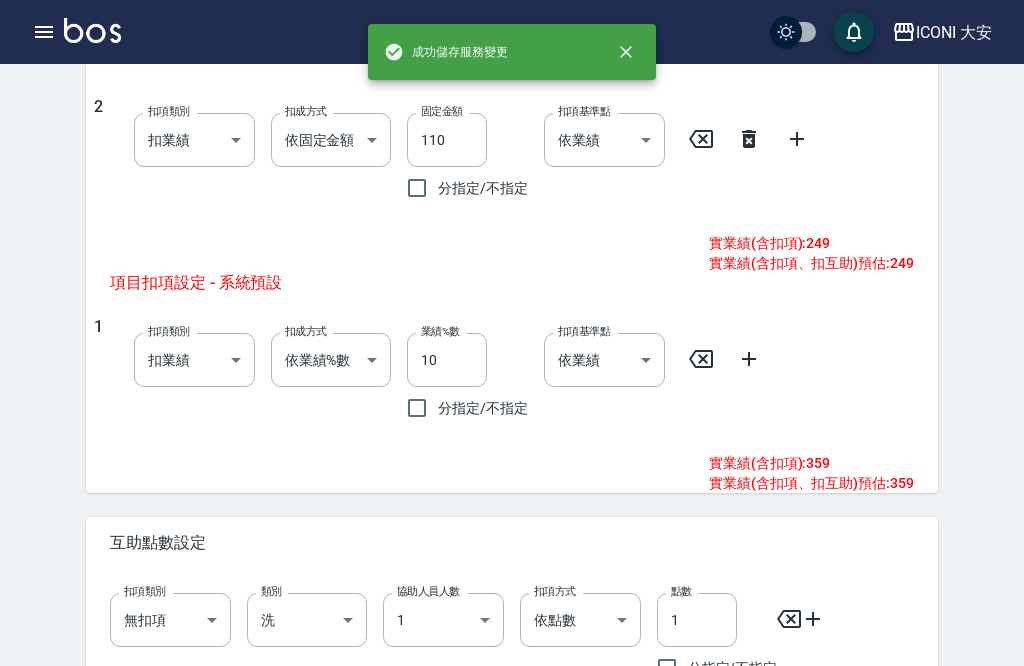 type on "219" 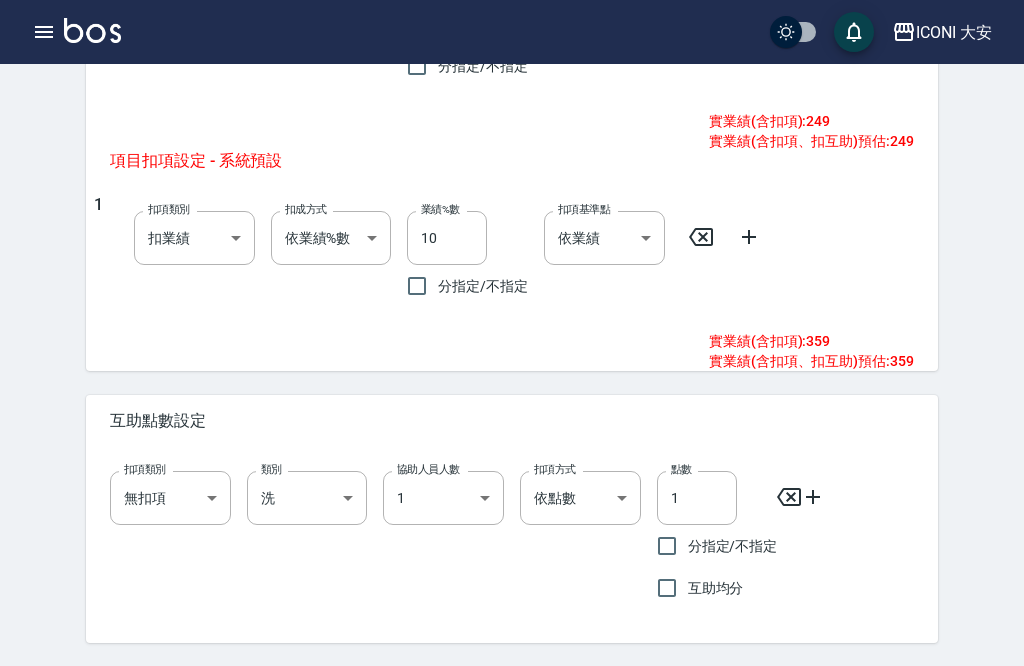 scroll, scrollTop: 1101, scrollLeft: 0, axis: vertical 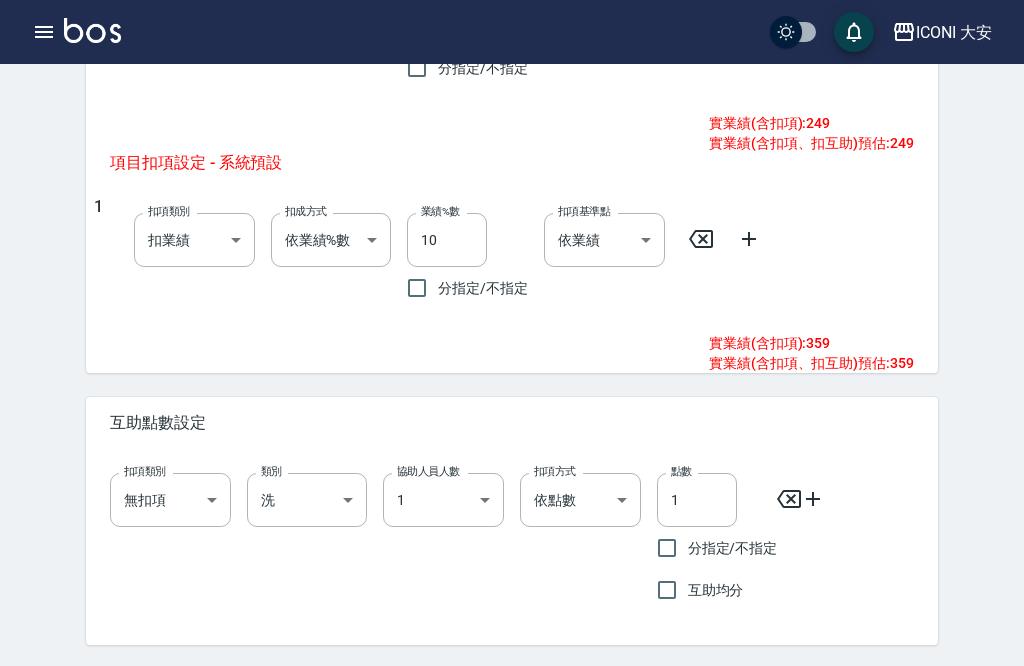 click on "儲存並下一筆" at bounding box center [879, 687] 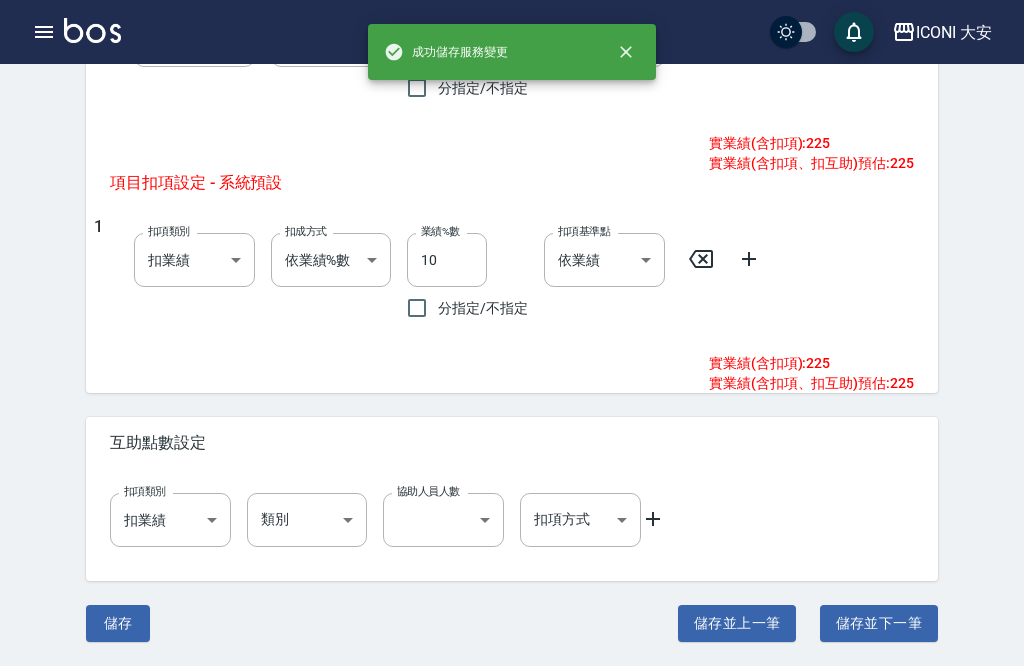 type on "301" 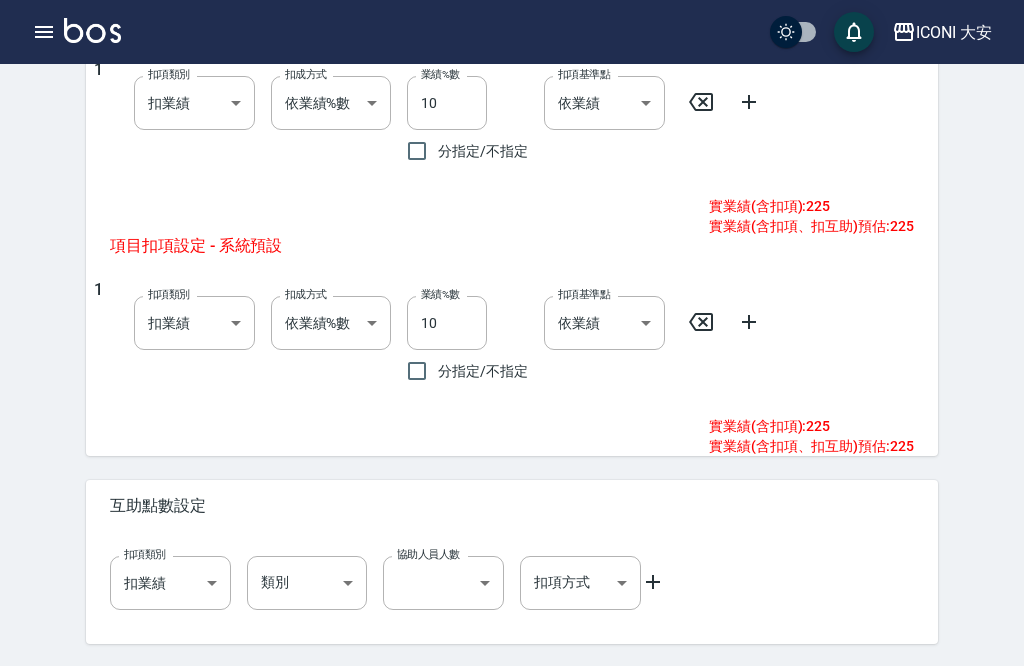 scroll, scrollTop: 897, scrollLeft: 0, axis: vertical 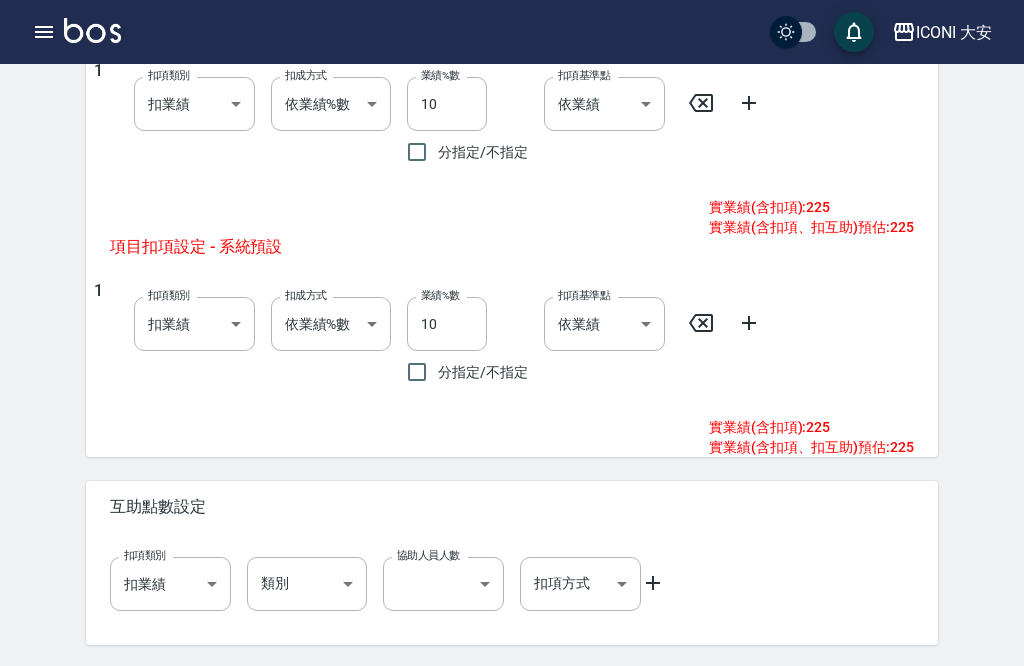 click on "儲存並下一筆" at bounding box center (879, 687) 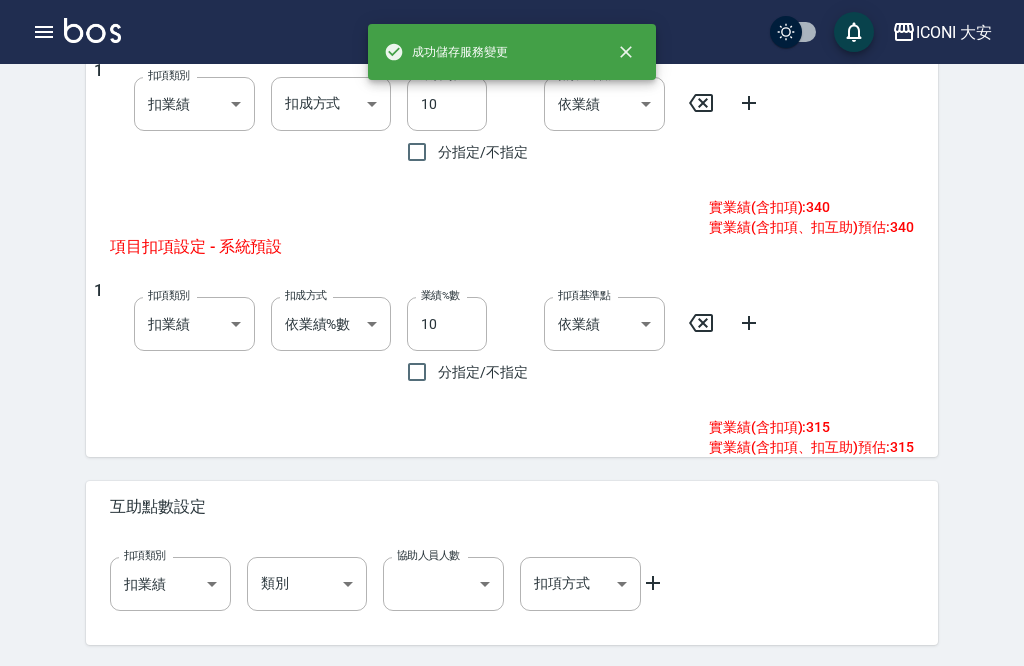 type on "302" 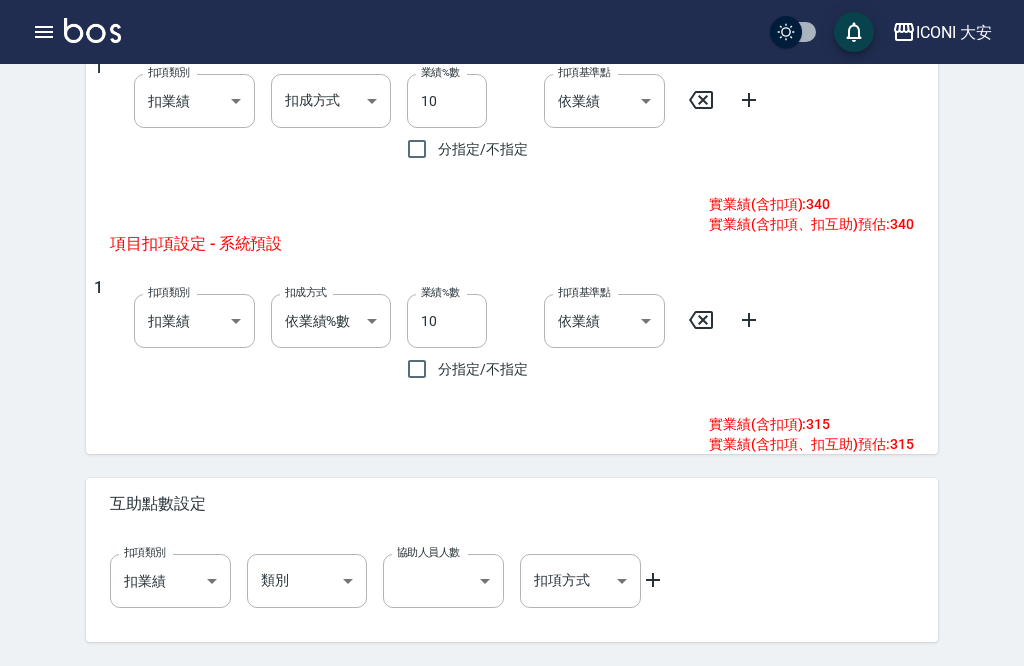 scroll, scrollTop: 897, scrollLeft: 0, axis: vertical 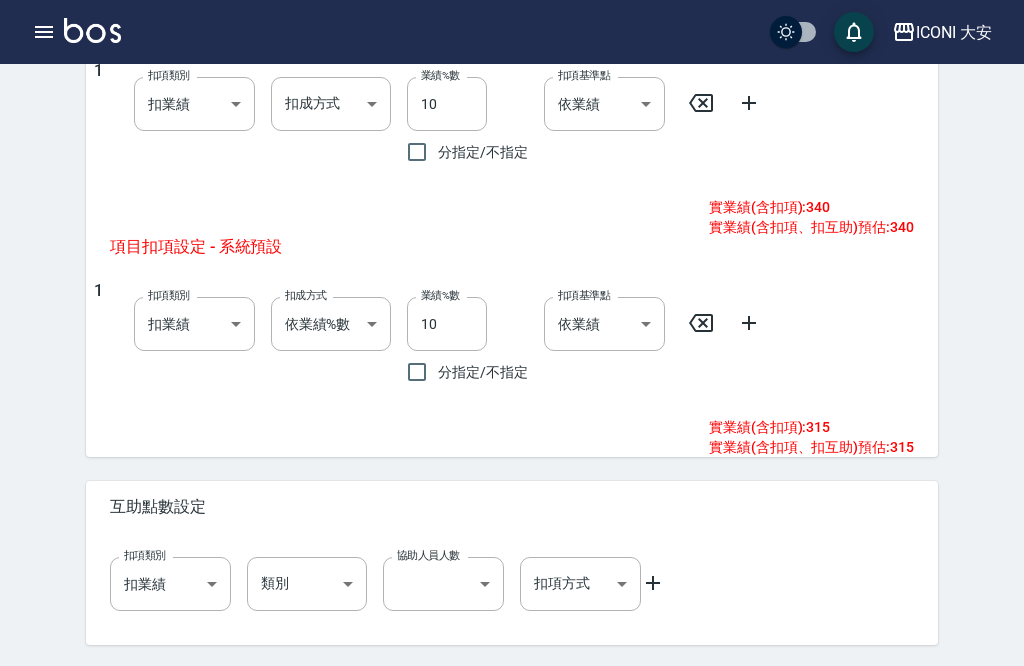 click on "儲存並下一筆" at bounding box center (879, 687) 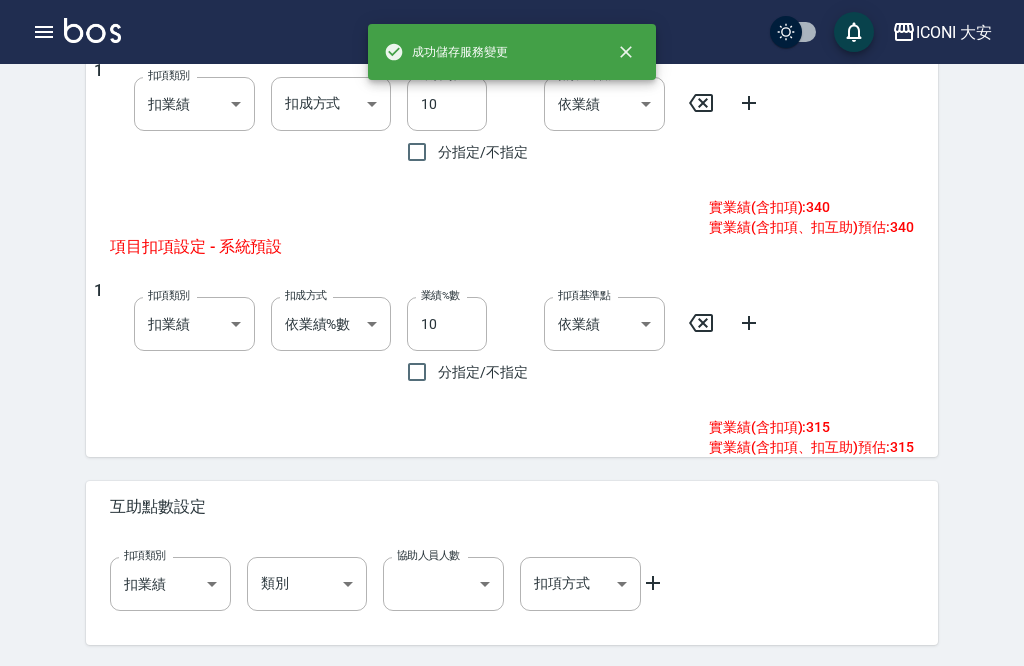 scroll, scrollTop: 0, scrollLeft: 0, axis: both 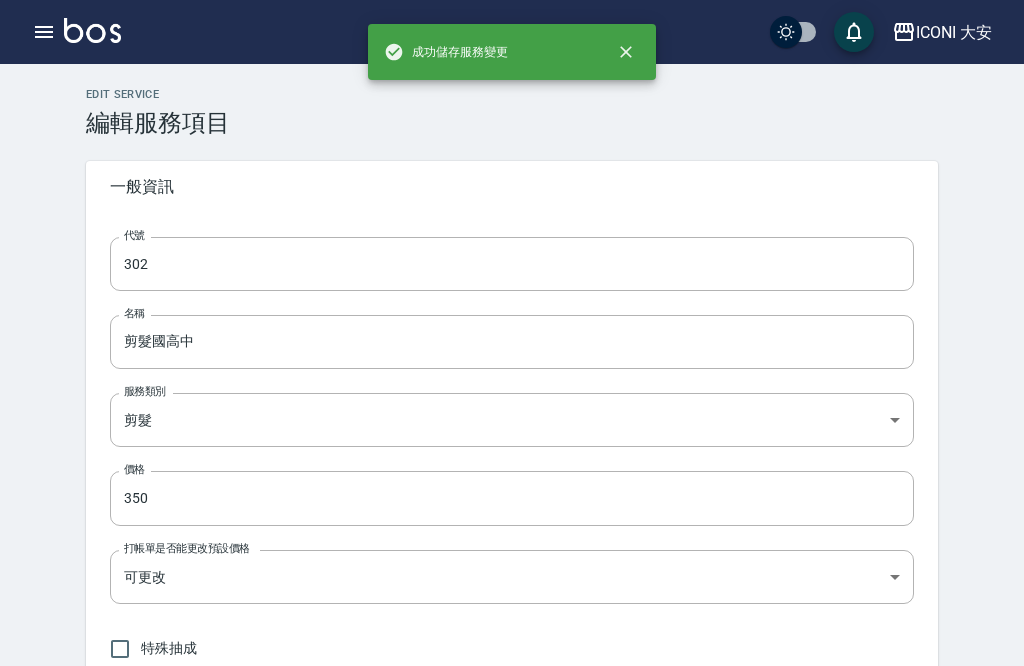 type on "303" 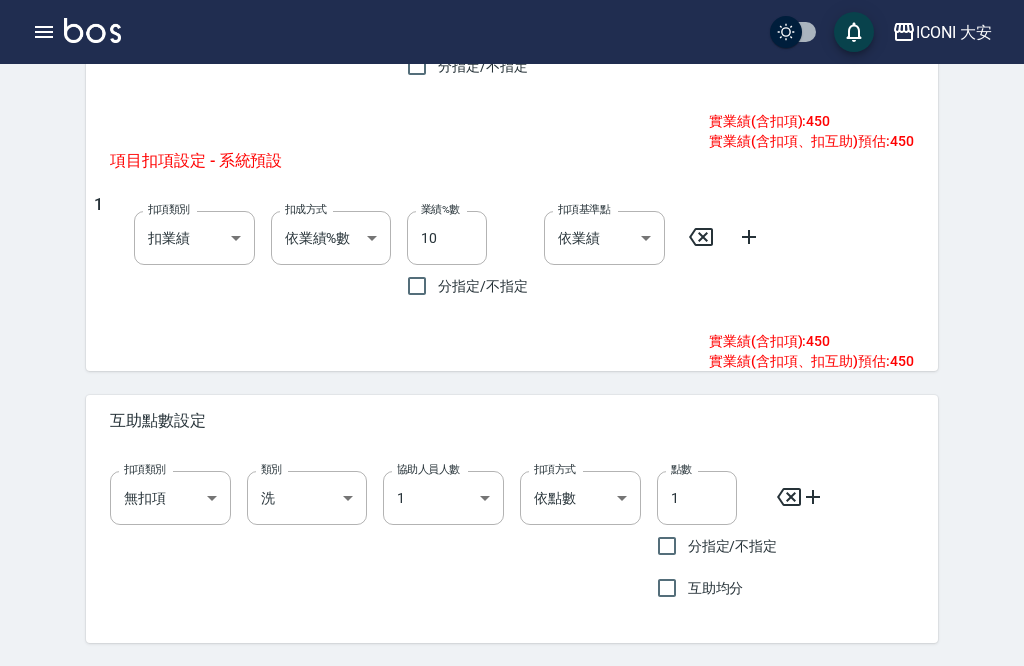 scroll, scrollTop: 981, scrollLeft: 0, axis: vertical 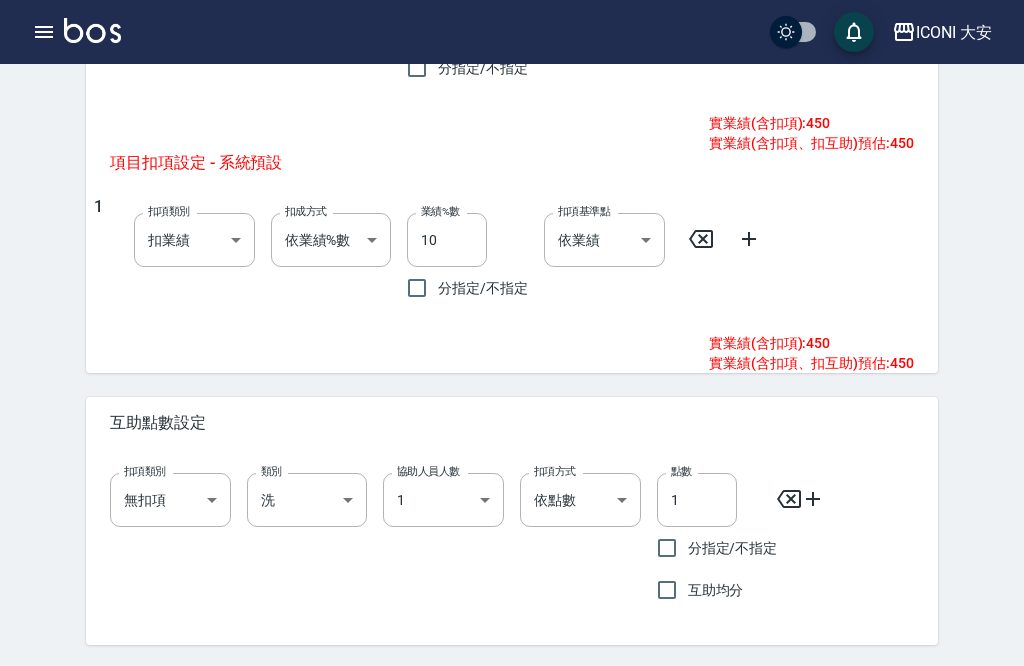 click on "儲存並下一筆" at bounding box center [879, 687] 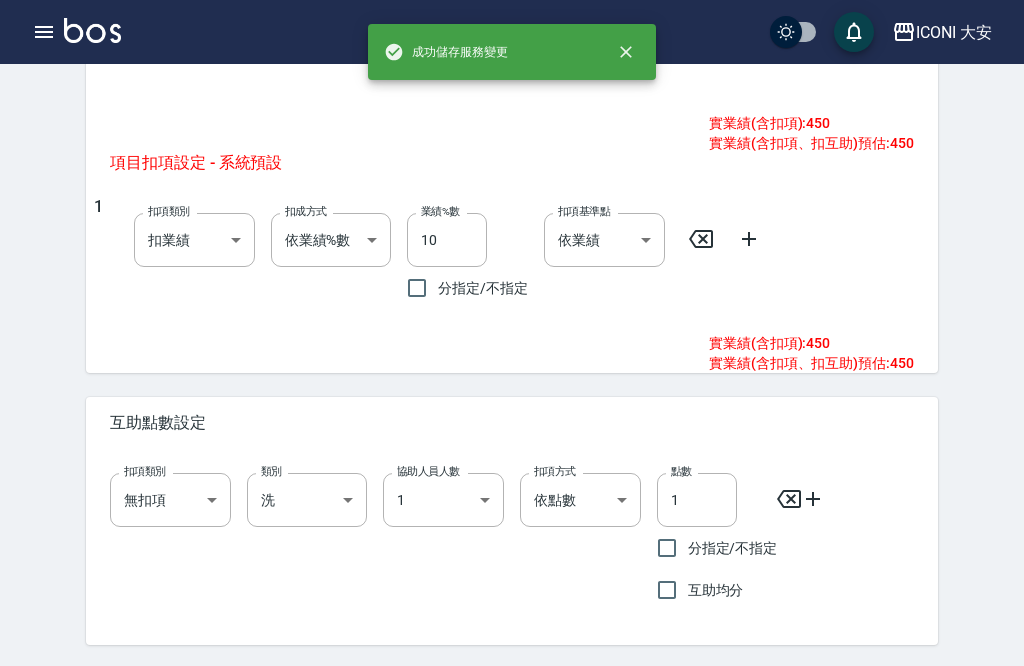 scroll, scrollTop: 0, scrollLeft: 0, axis: both 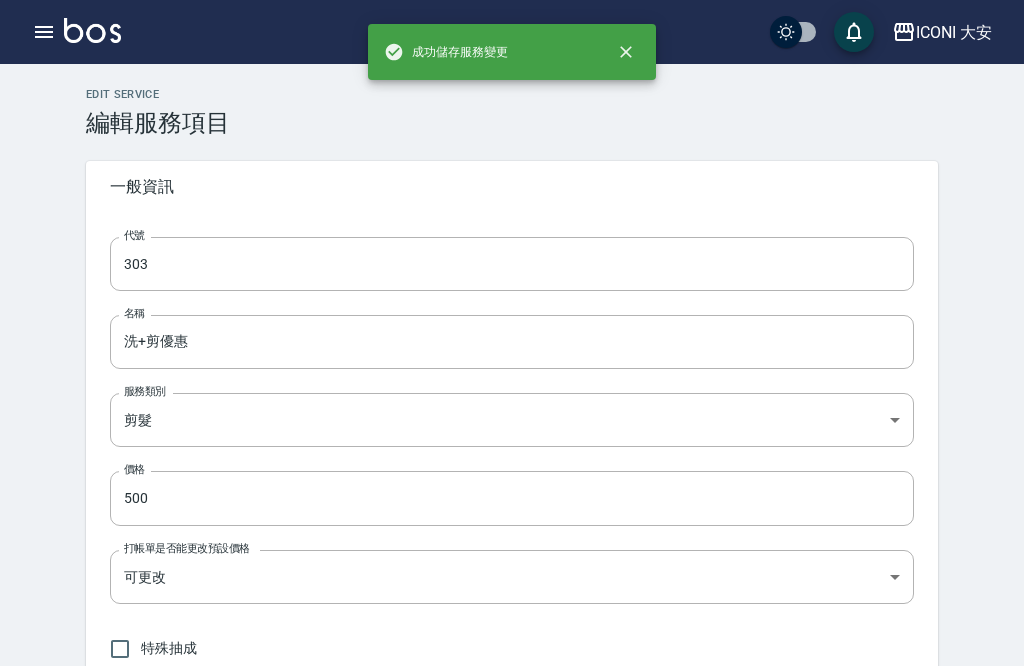 type on "304" 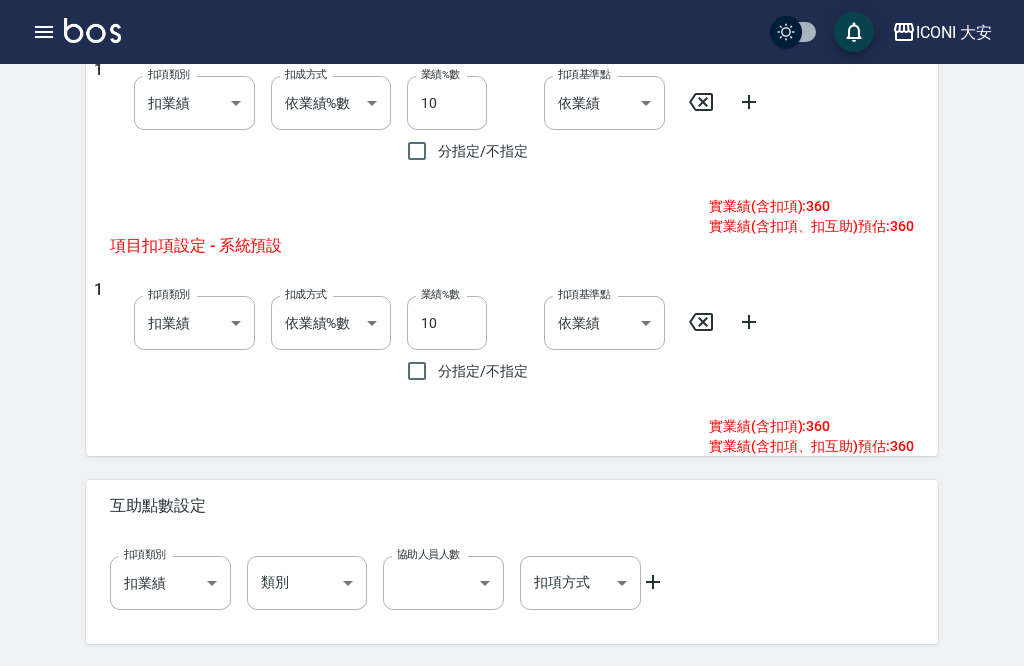scroll, scrollTop: 897, scrollLeft: 0, axis: vertical 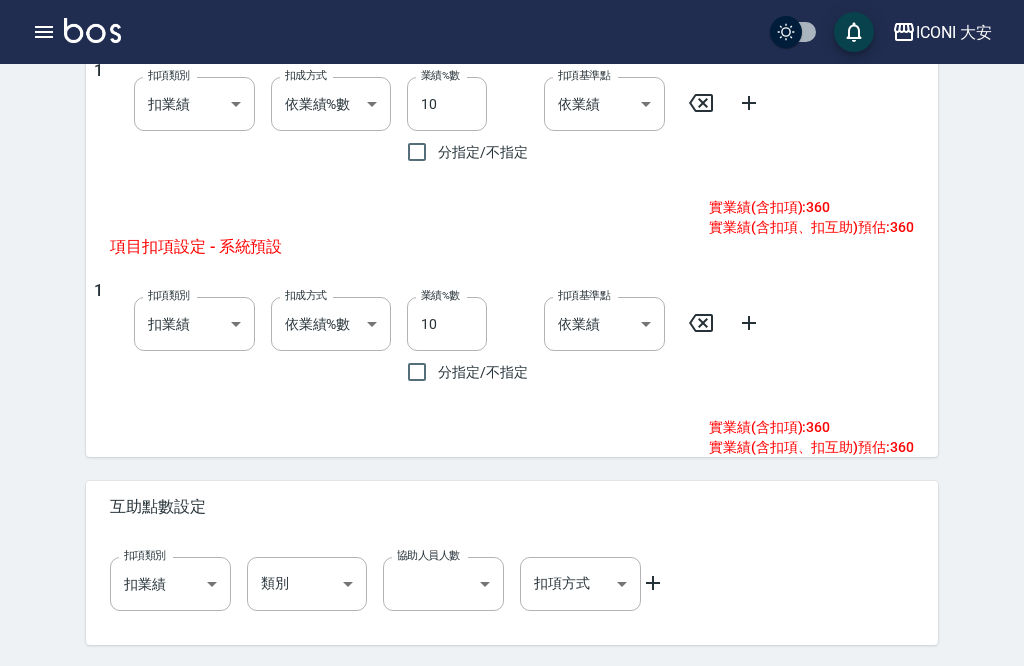 click on "儲存並下一筆" at bounding box center (879, 687) 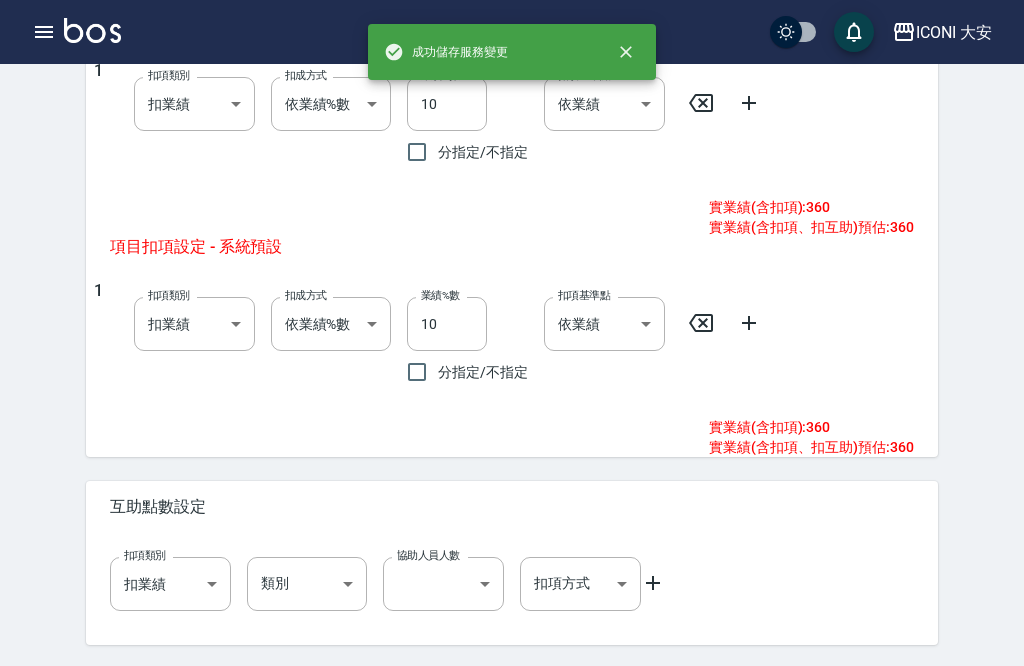 type on "305" 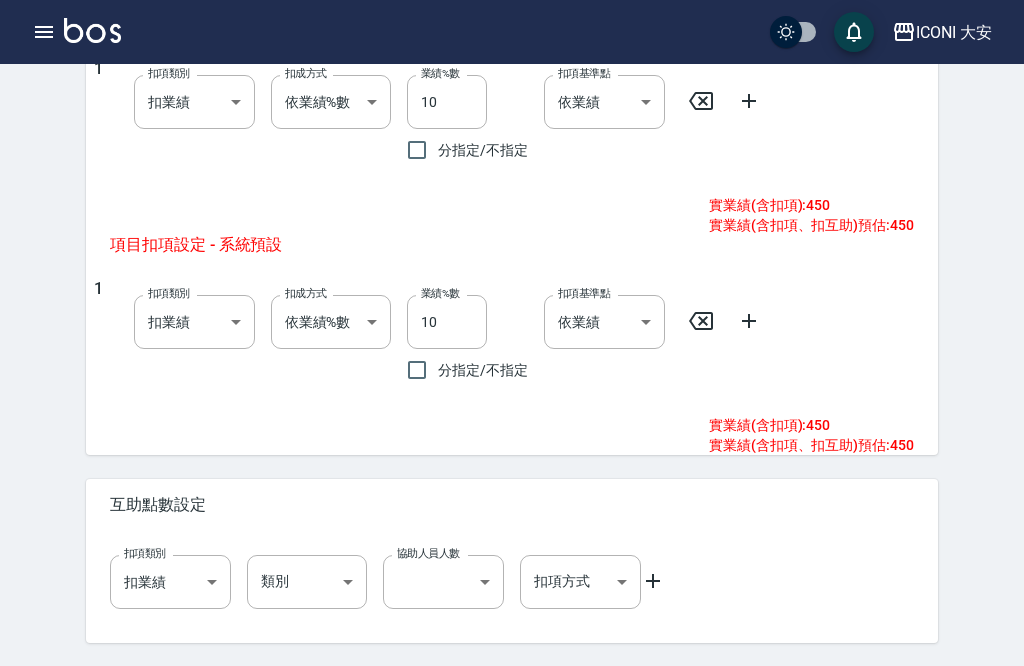scroll, scrollTop: 897, scrollLeft: 0, axis: vertical 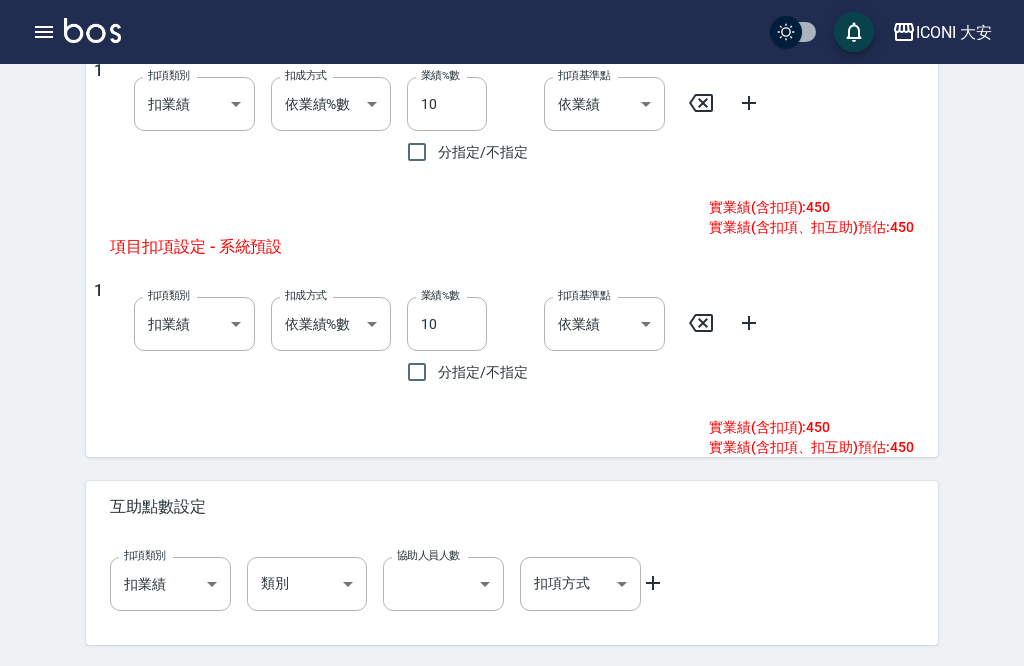 click on "儲存並下一筆" at bounding box center [879, 687] 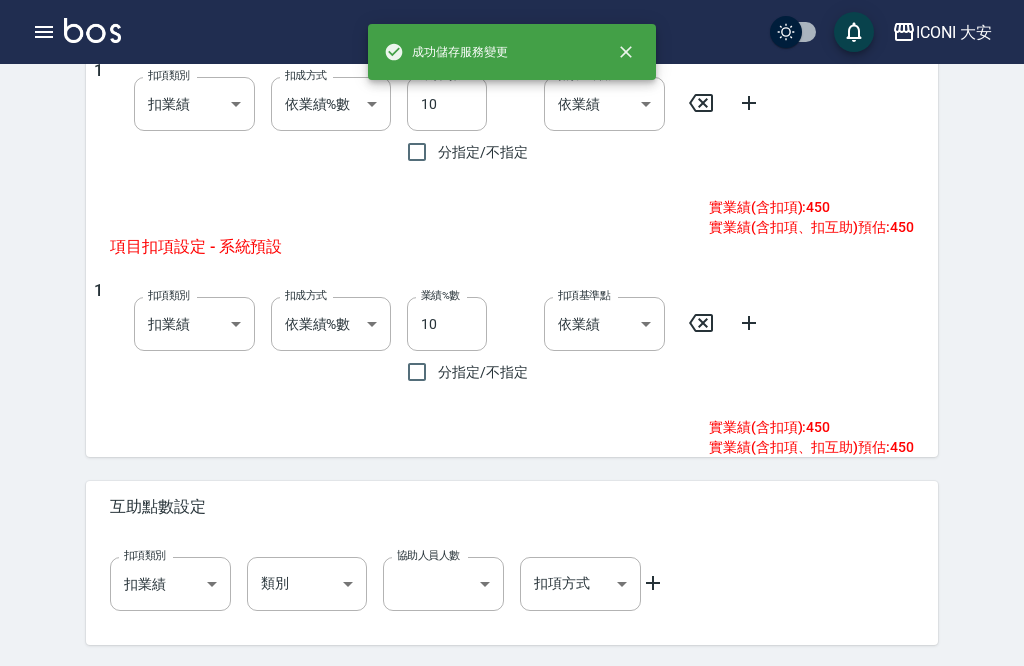 type on "306" 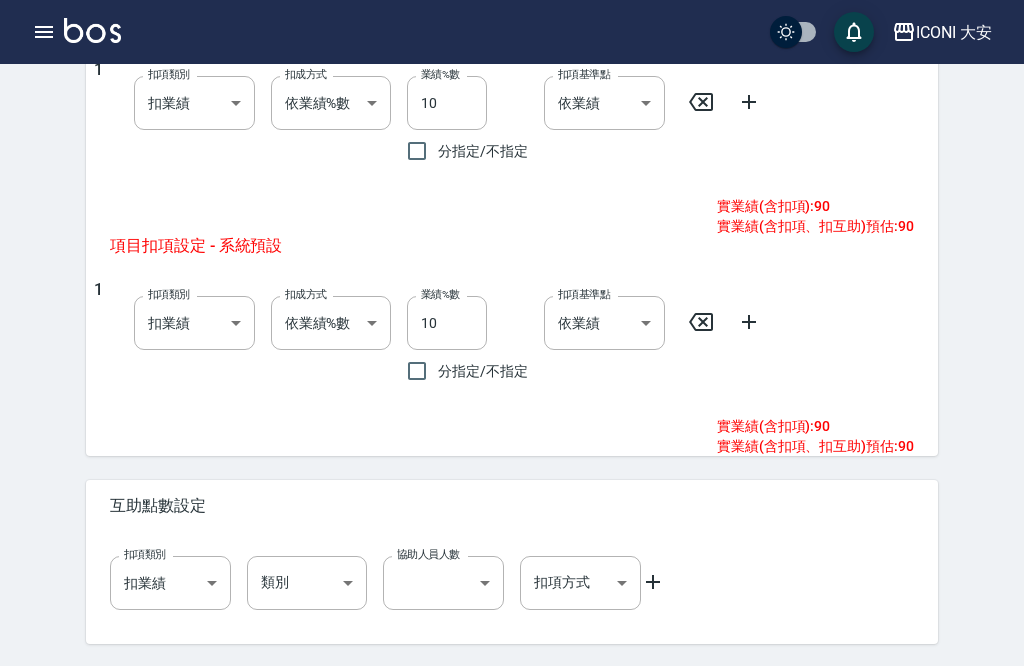 scroll, scrollTop: 897, scrollLeft: 0, axis: vertical 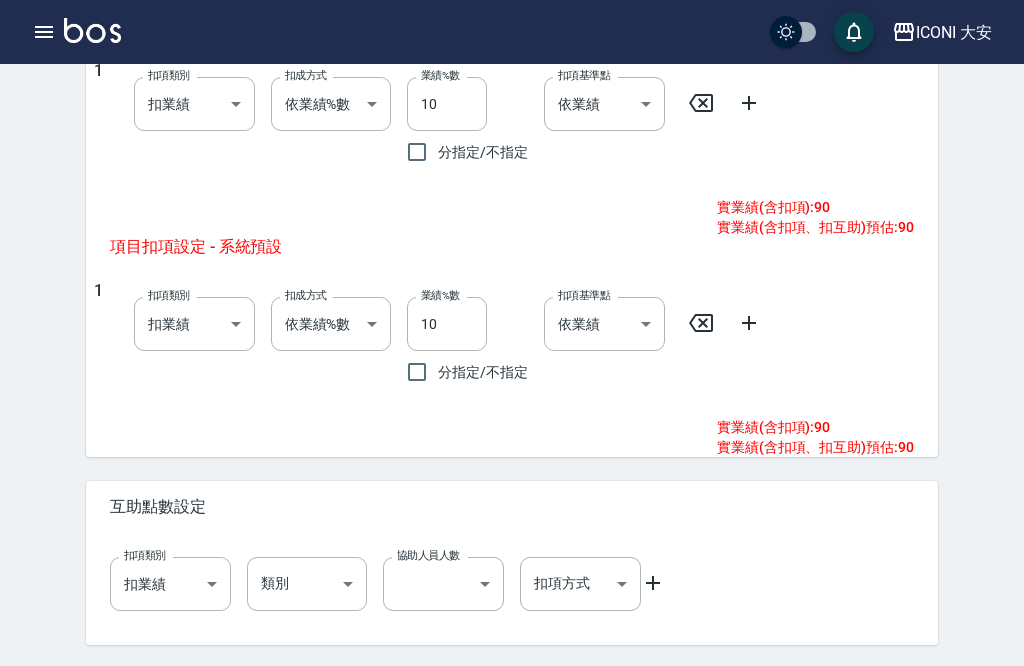 click on "儲存並下一筆" at bounding box center [879, 687] 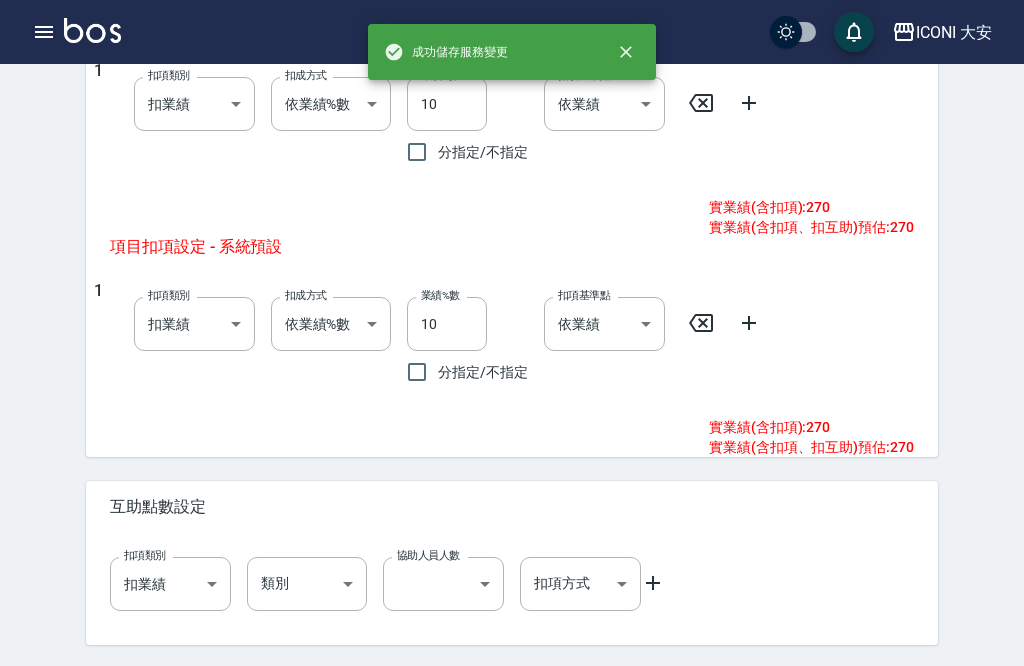 type on "307" 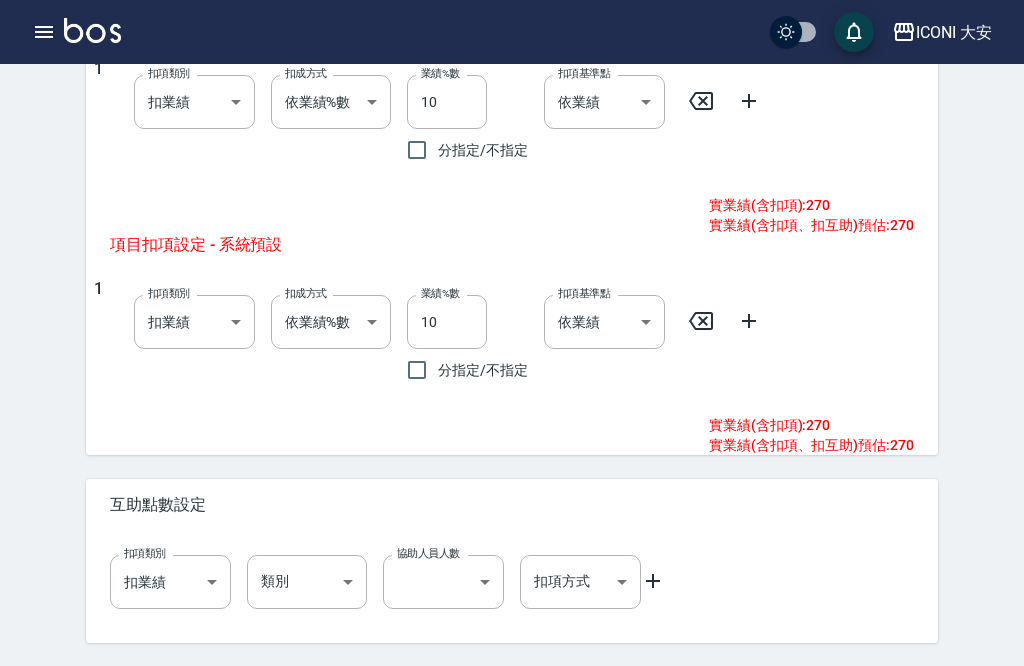 scroll, scrollTop: 897, scrollLeft: 0, axis: vertical 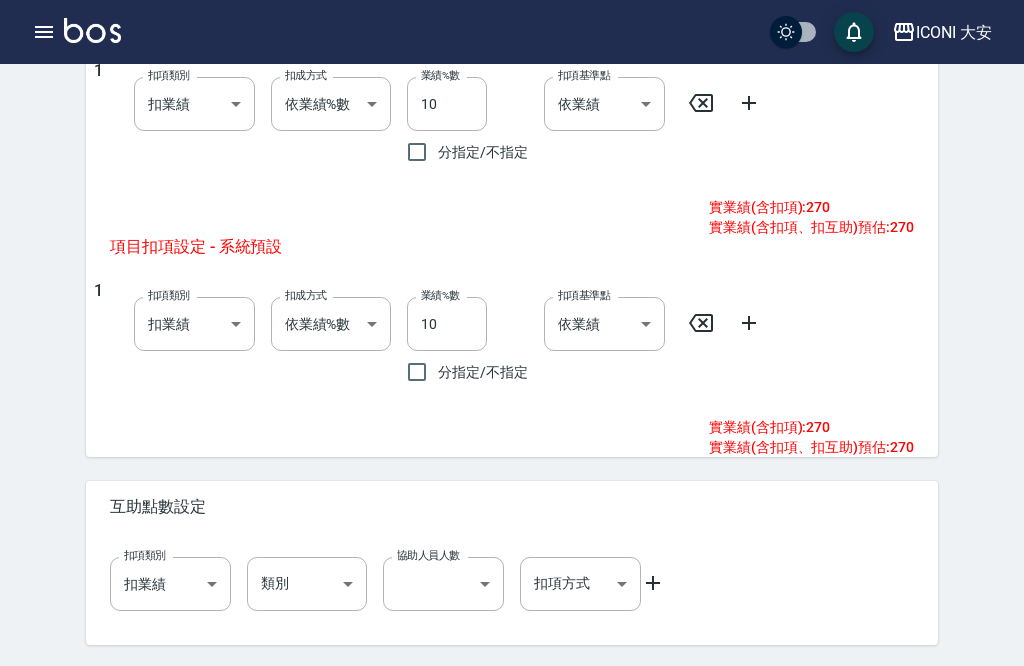 click on "儲存並下一筆" at bounding box center [879, 687] 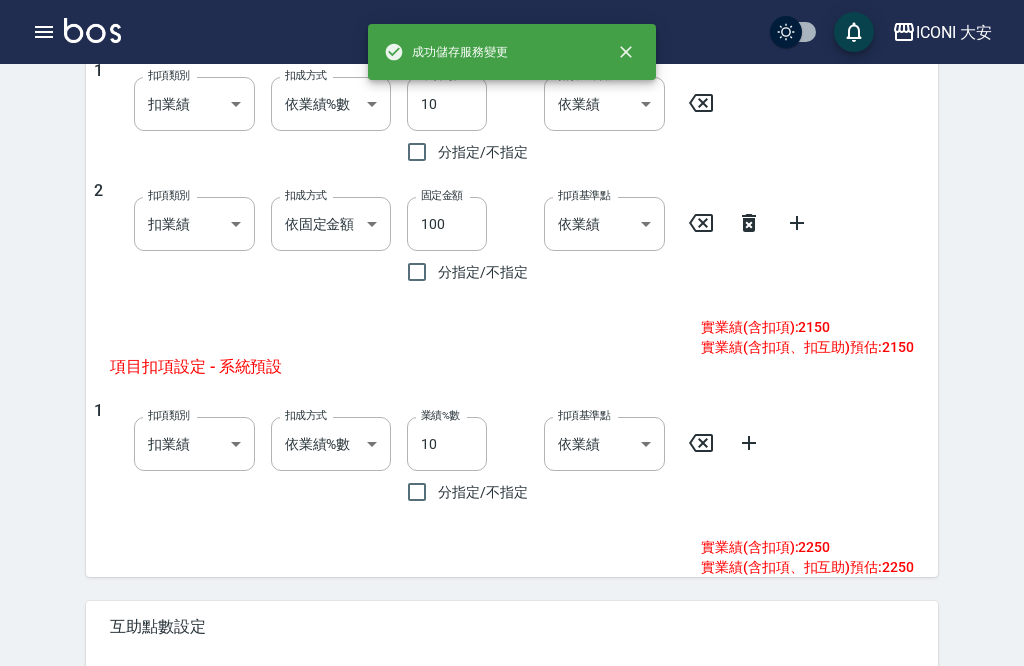 scroll, scrollTop: 0, scrollLeft: 0, axis: both 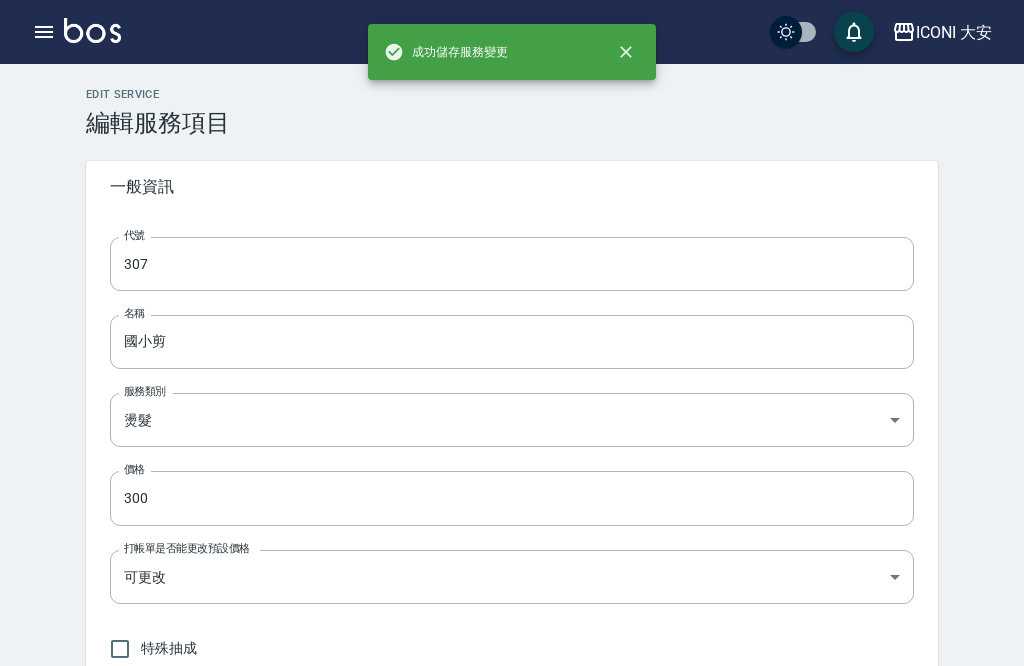 type on "401" 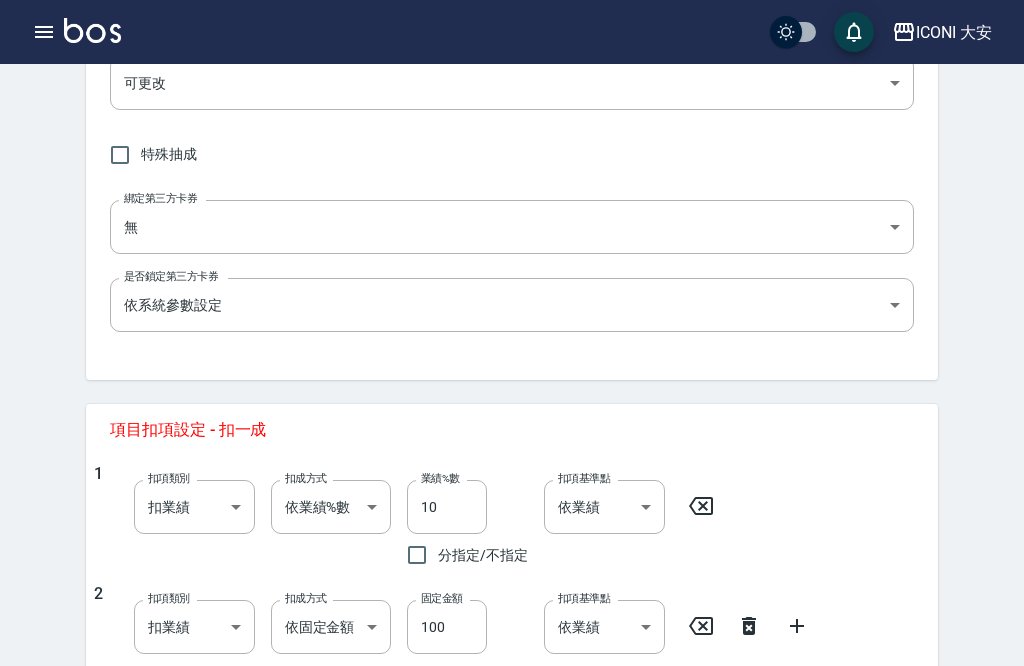 scroll, scrollTop: 470, scrollLeft: 0, axis: vertical 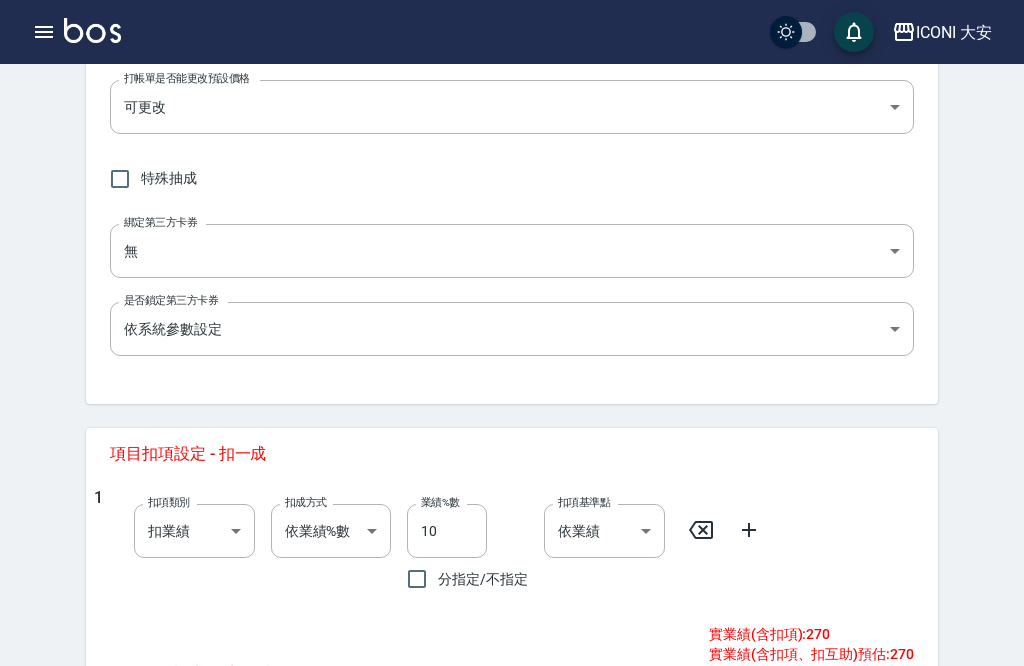 type on "307" 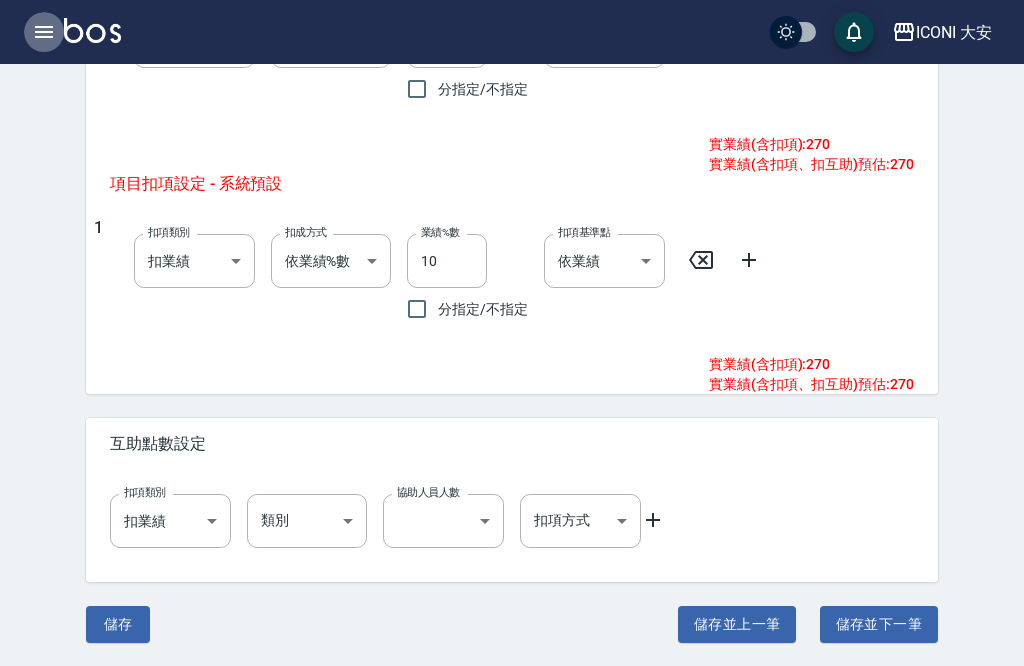 click 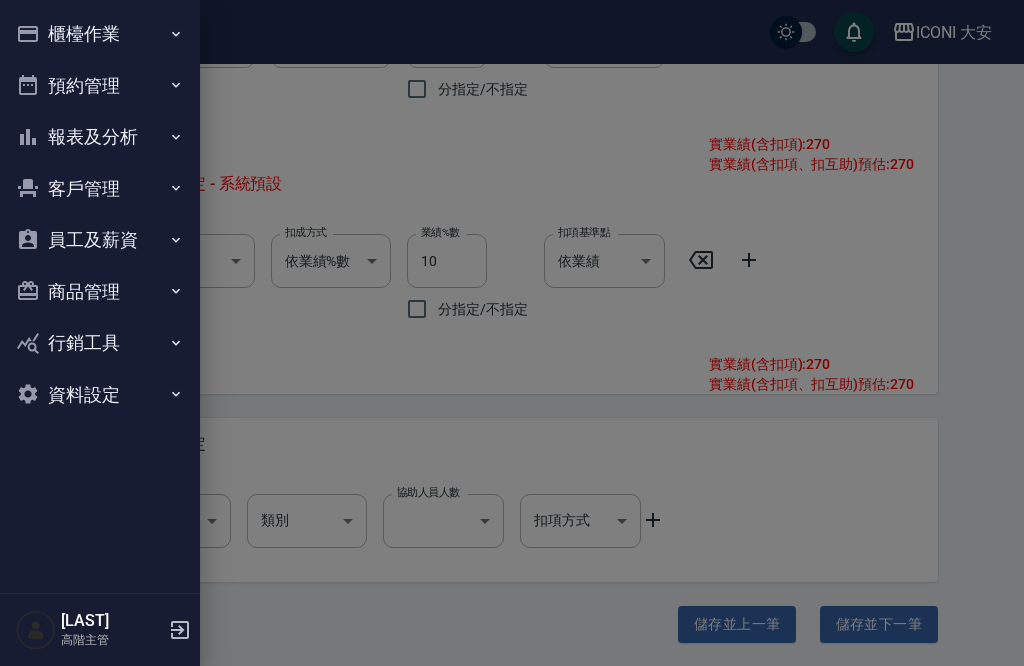 click on "資料設定" at bounding box center [100, 395] 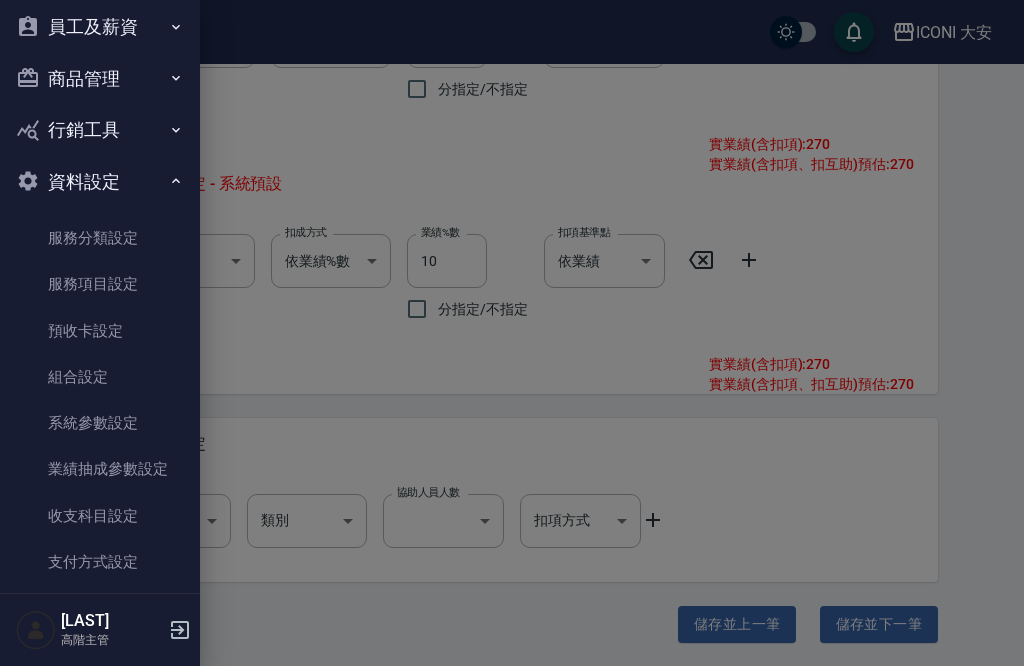 scroll, scrollTop: 214, scrollLeft: 0, axis: vertical 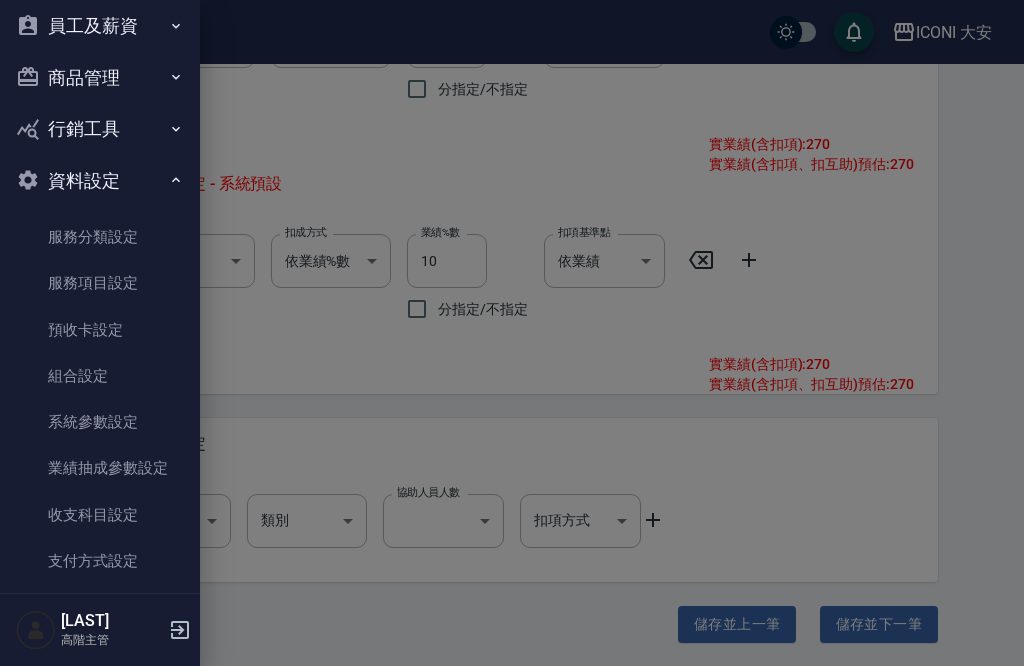 click on "服務項目設定" at bounding box center [100, 283] 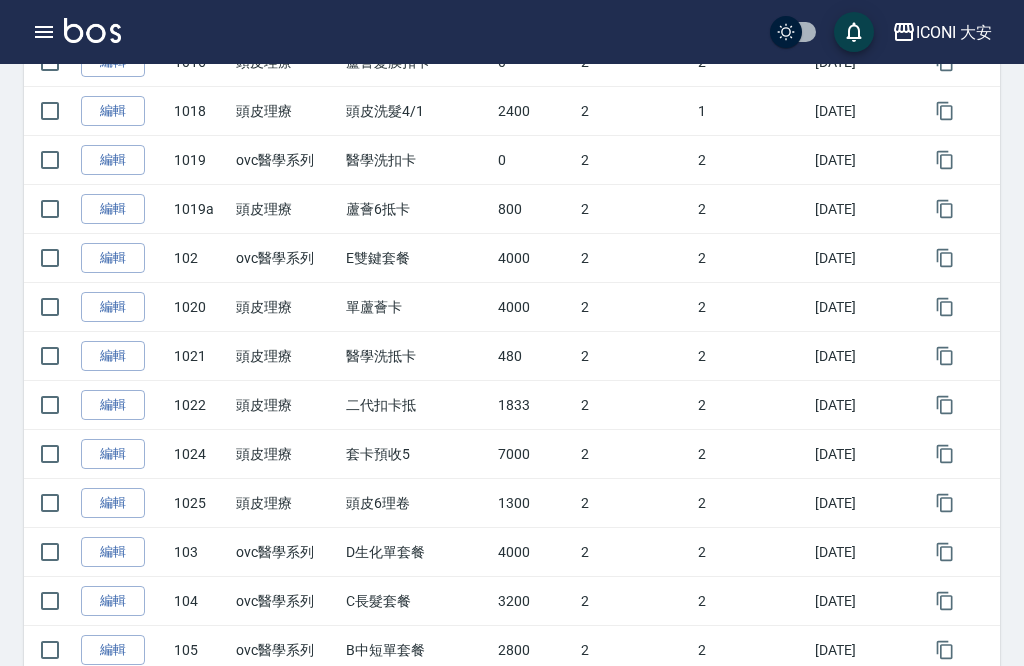 scroll, scrollTop: 0, scrollLeft: 0, axis: both 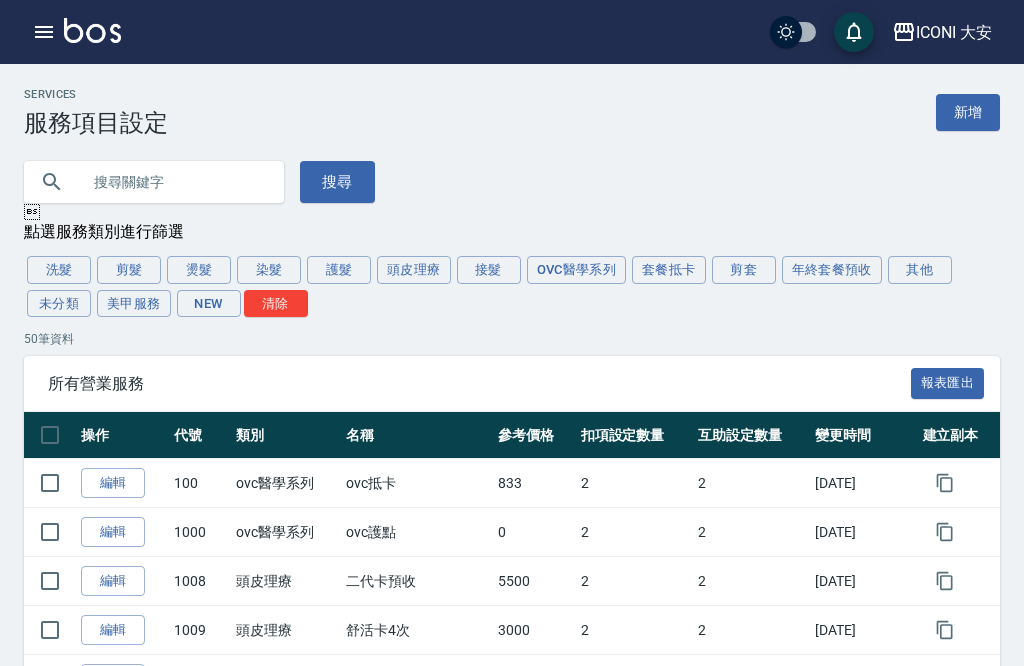 click on "燙髮" at bounding box center (199, 270) 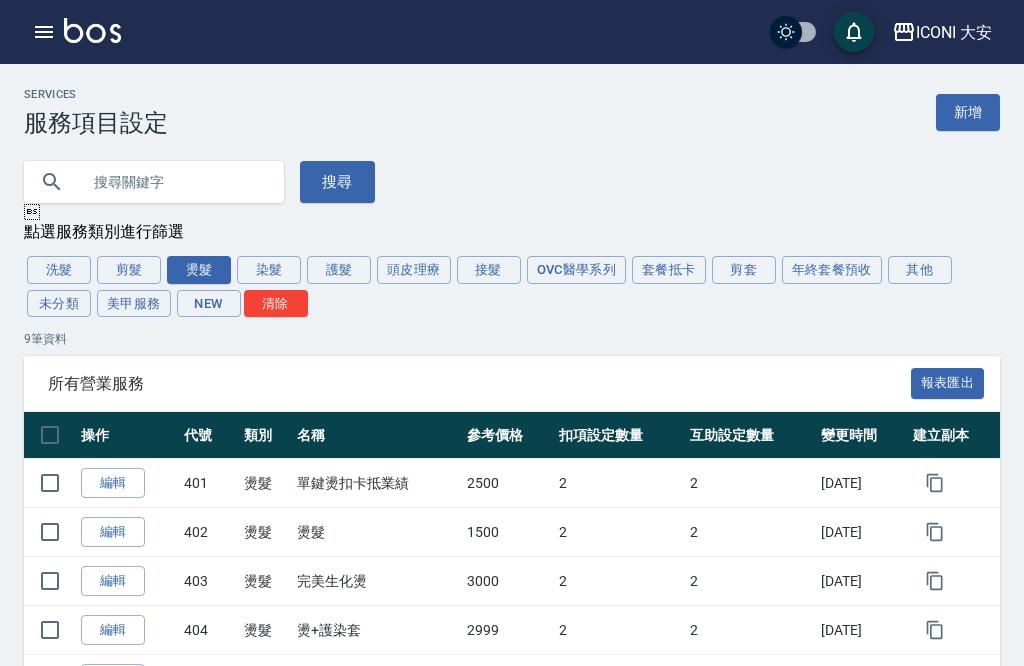 click on "編輯" at bounding box center (113, 483) 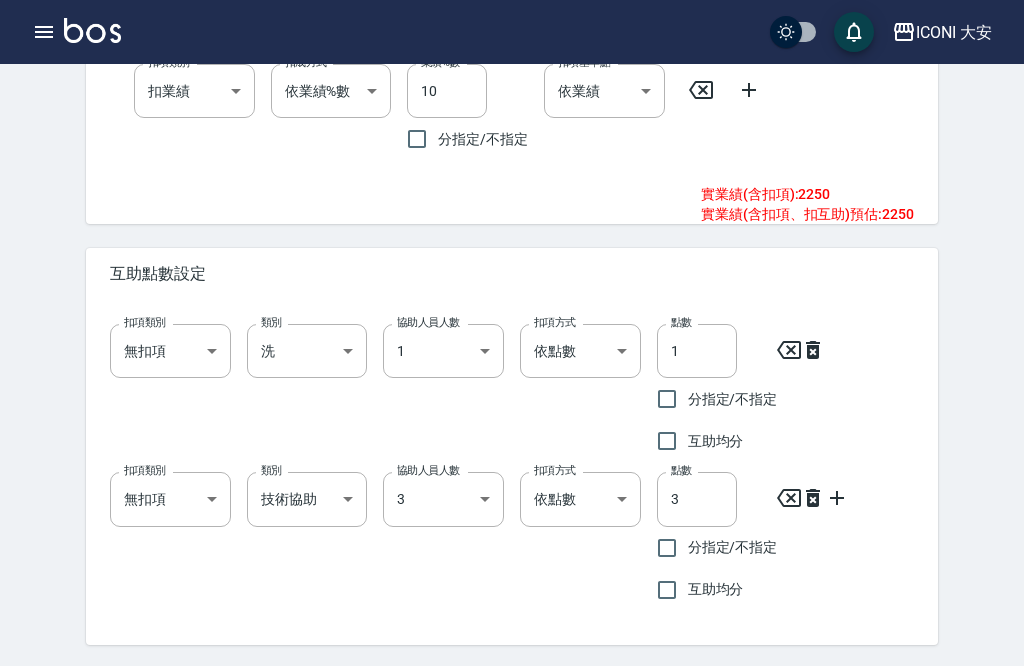 scroll, scrollTop: 1249, scrollLeft: 0, axis: vertical 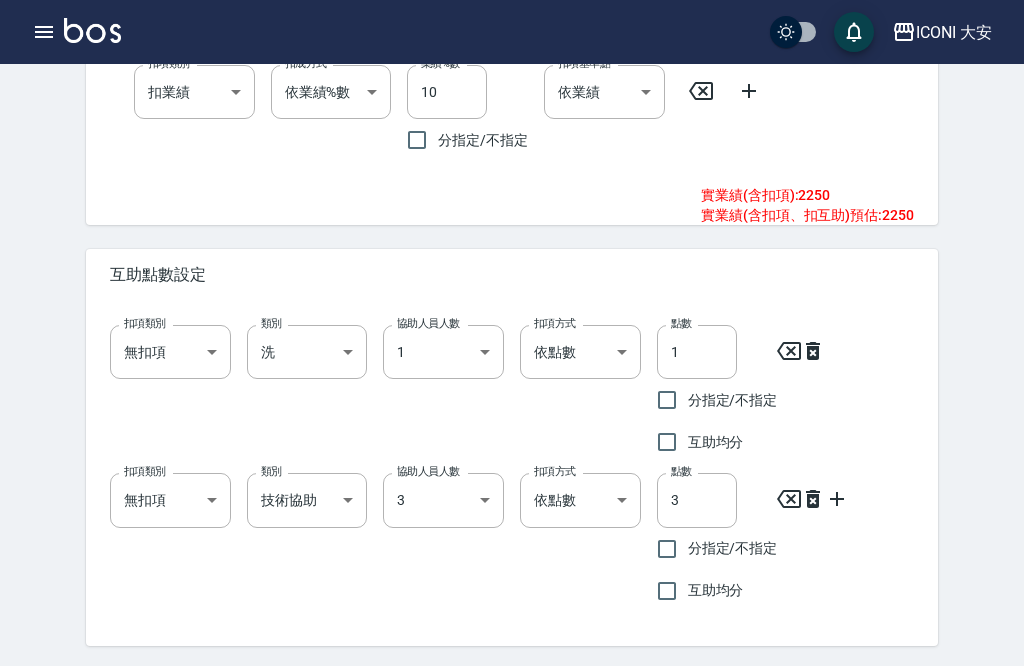 click on "儲存並下一筆" at bounding box center (879, 688) 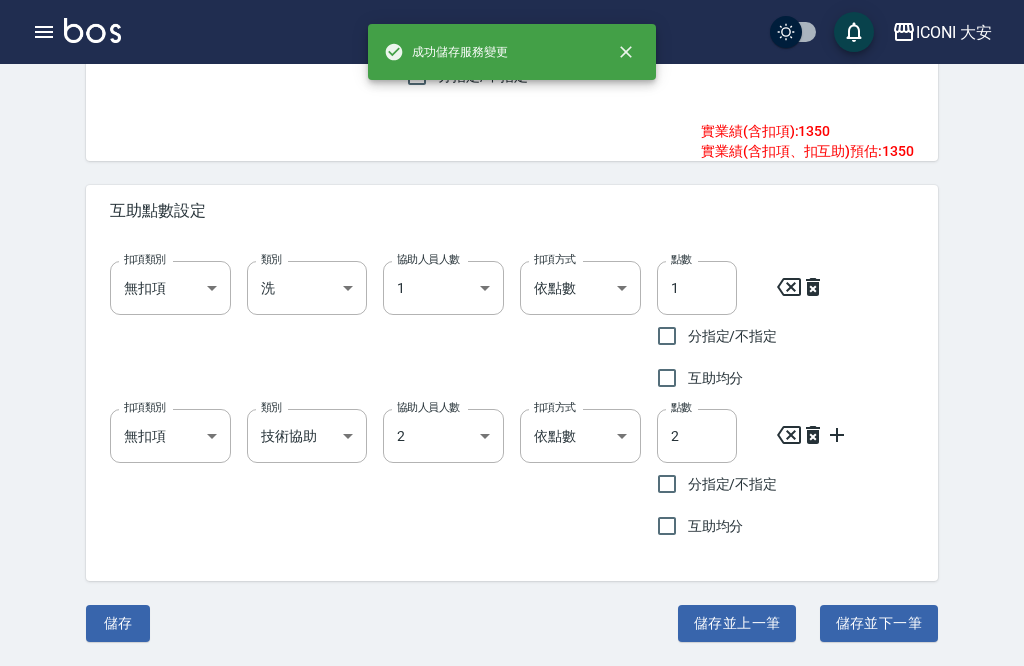type on "402" 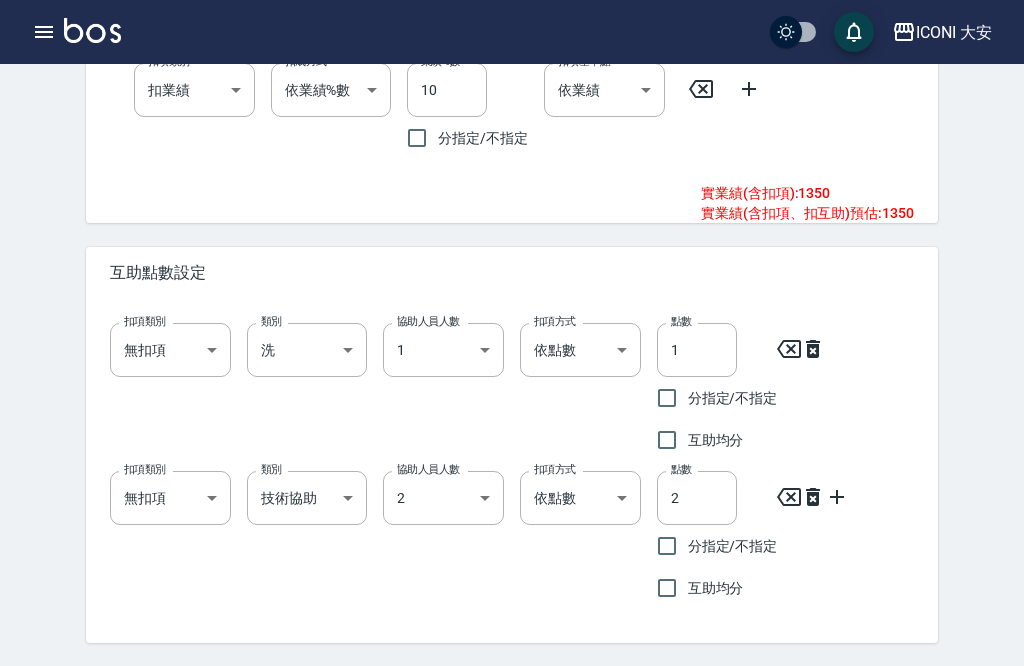 scroll, scrollTop: 1129, scrollLeft: 0, axis: vertical 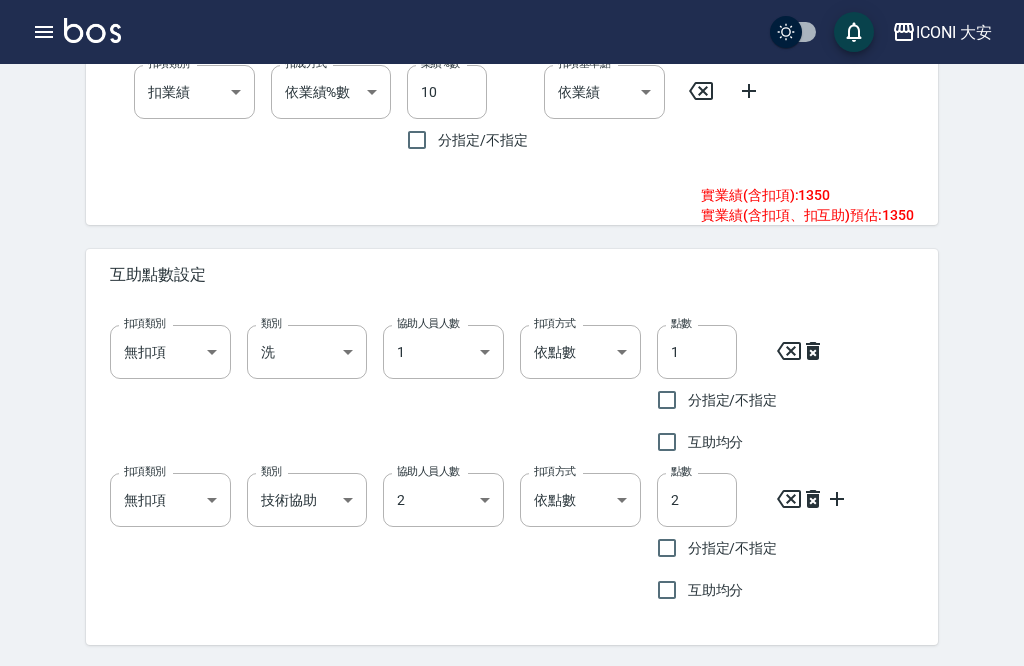 click on "儲存並下一筆" at bounding box center [879, 687] 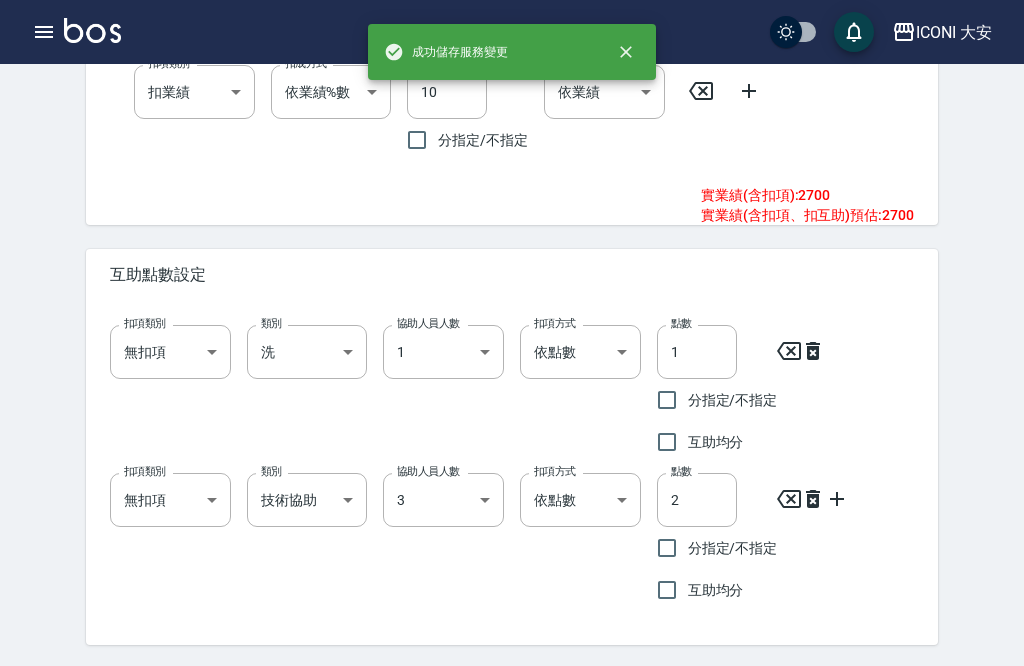 type on "403" 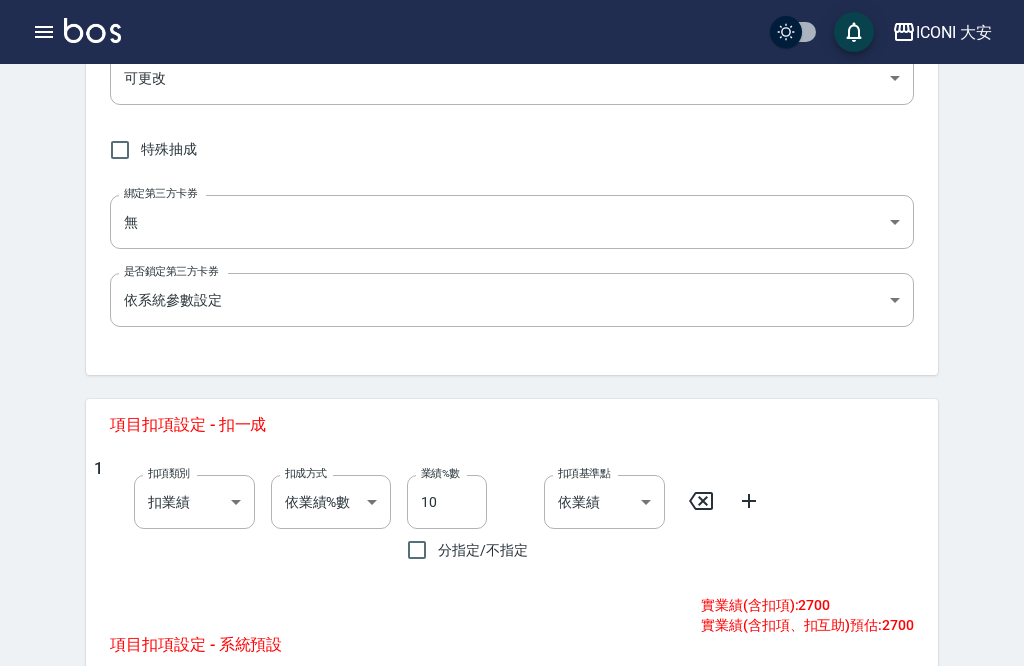 scroll, scrollTop: 500, scrollLeft: 0, axis: vertical 